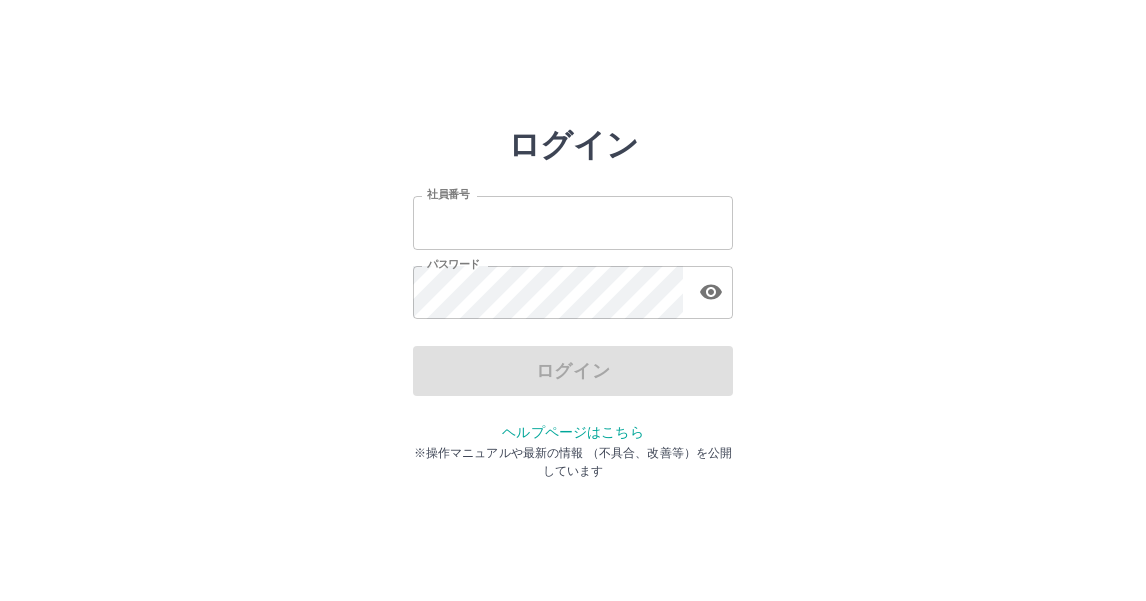 scroll, scrollTop: 0, scrollLeft: 0, axis: both 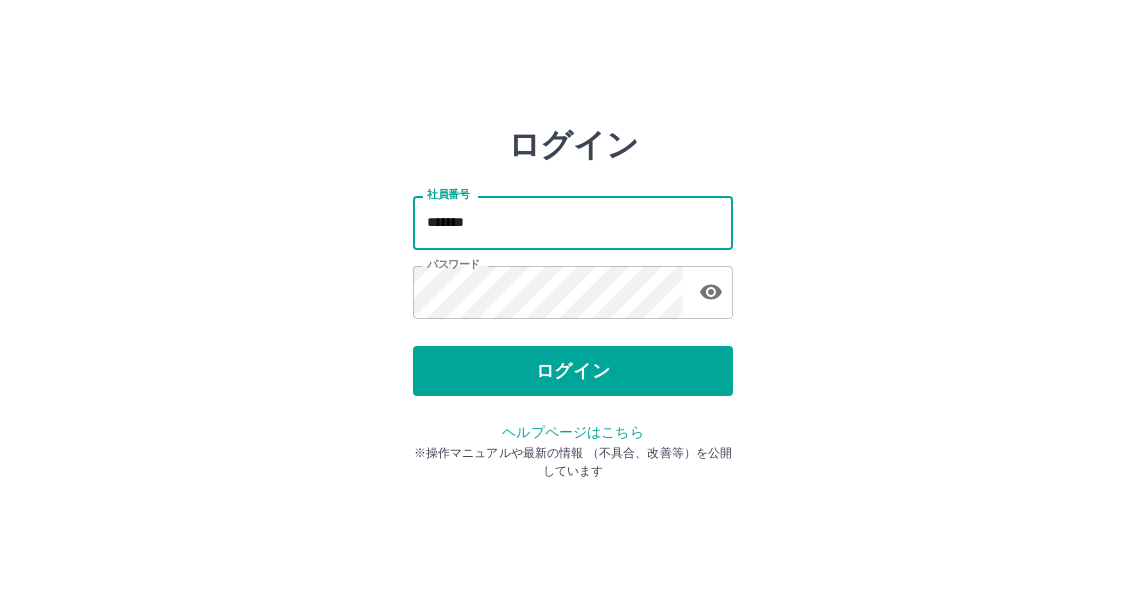 drag, startPoint x: 520, startPoint y: 220, endPoint x: 36, endPoint y: 278, distance: 487.46283 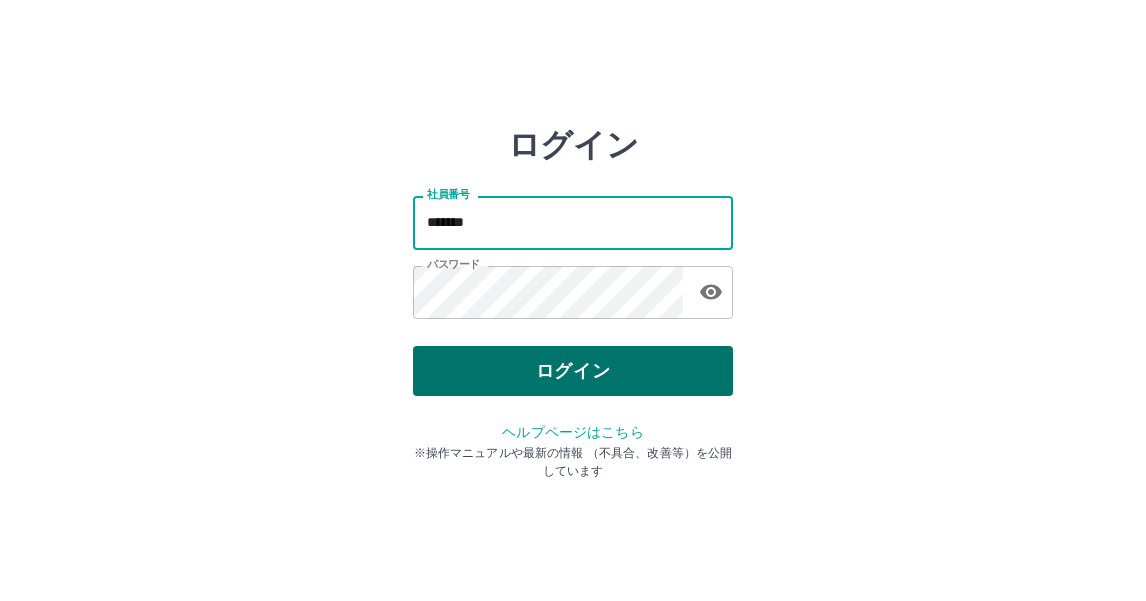type on "*******" 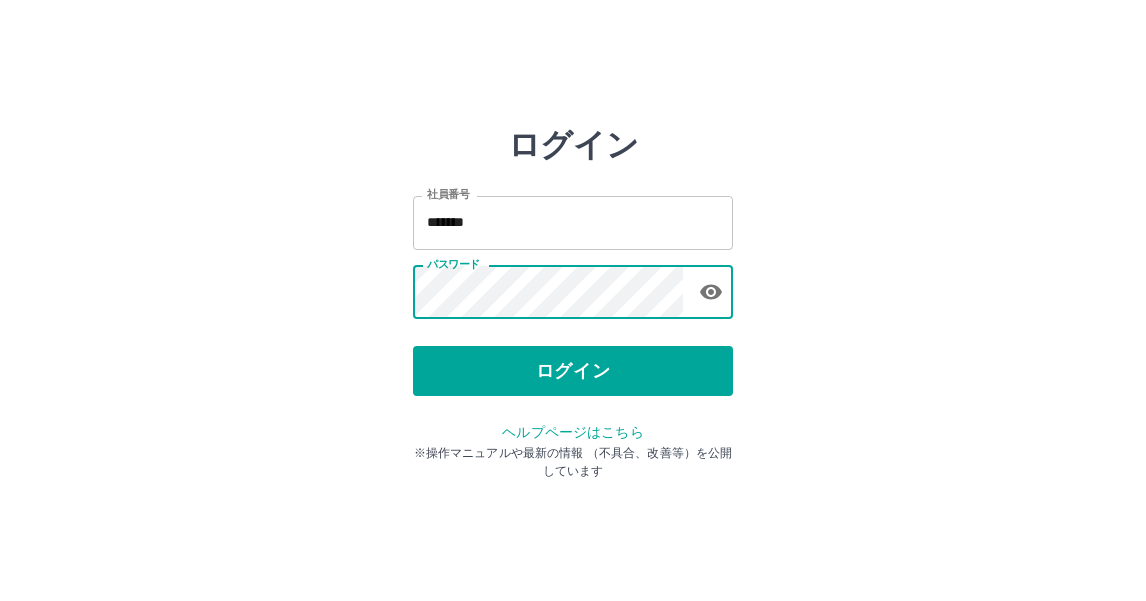 click on "ログイン 社員番号 ******* 社員番号 パスワード パスワード ログイン ヘルプページはこちら ※操作マニュアルや最新の情報 （不具合、改善等）を公開しています" at bounding box center (573, 286) 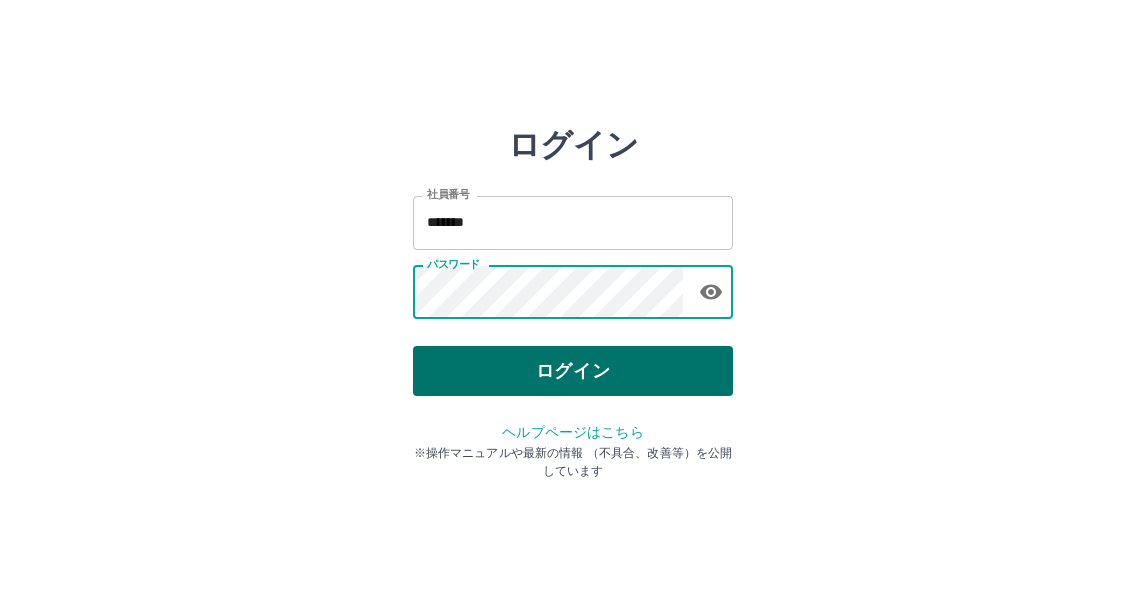 click on "ログイン" at bounding box center (573, 371) 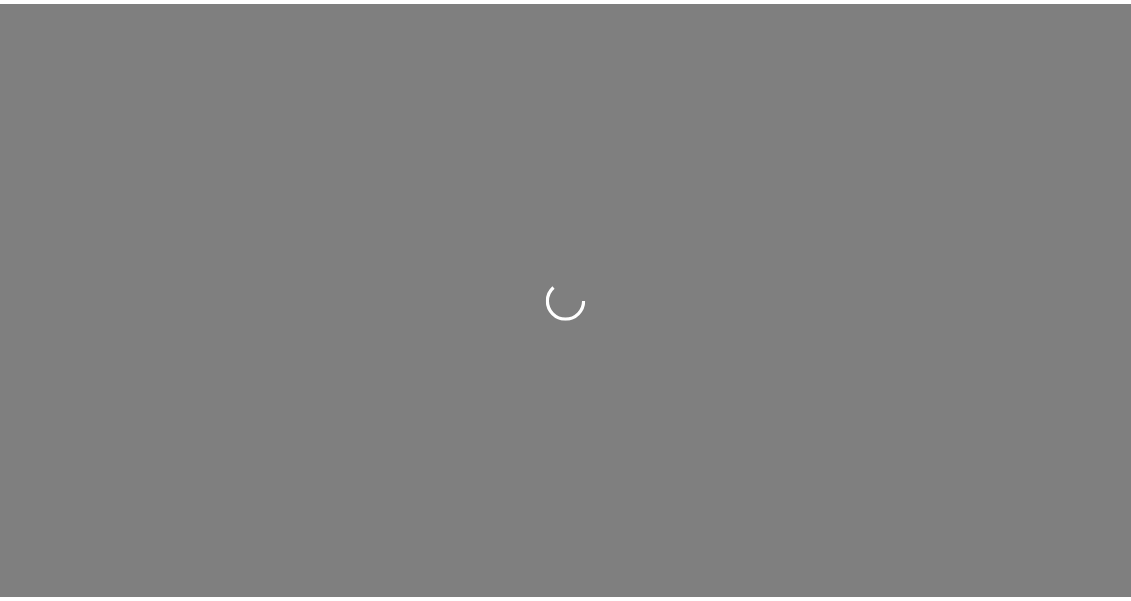scroll, scrollTop: 0, scrollLeft: 0, axis: both 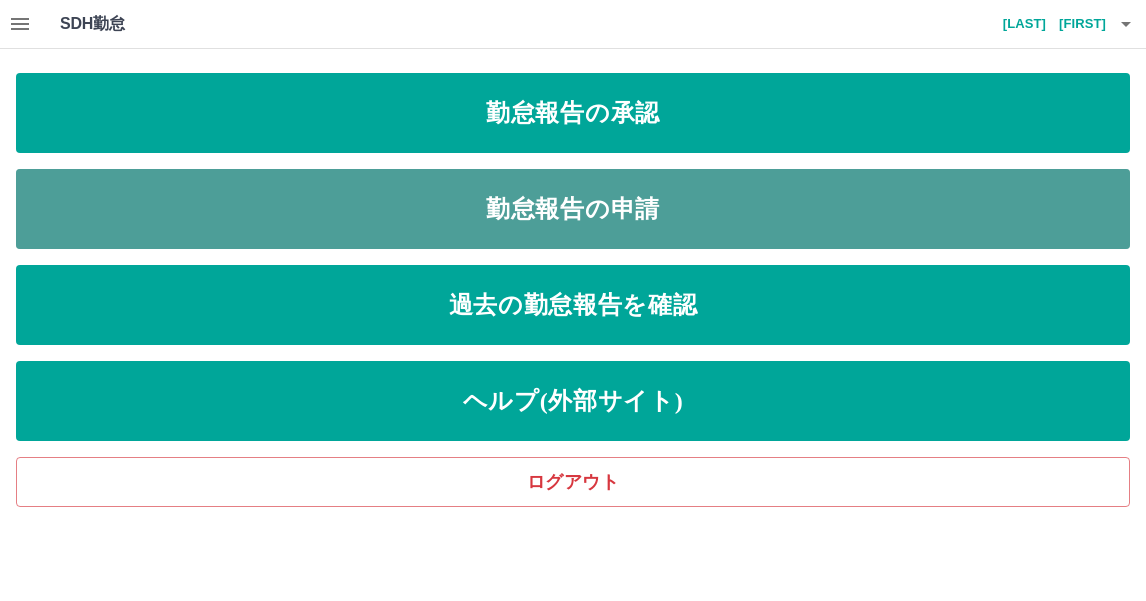 click on "勤怠報告の申請" at bounding box center [573, 209] 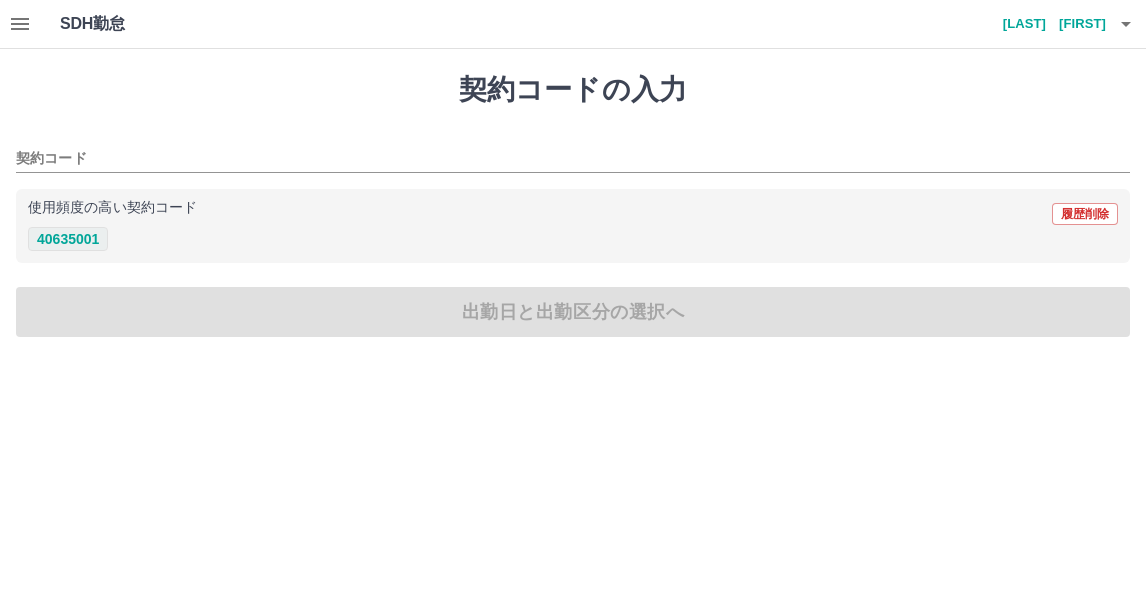 click on "40635001" at bounding box center [68, 239] 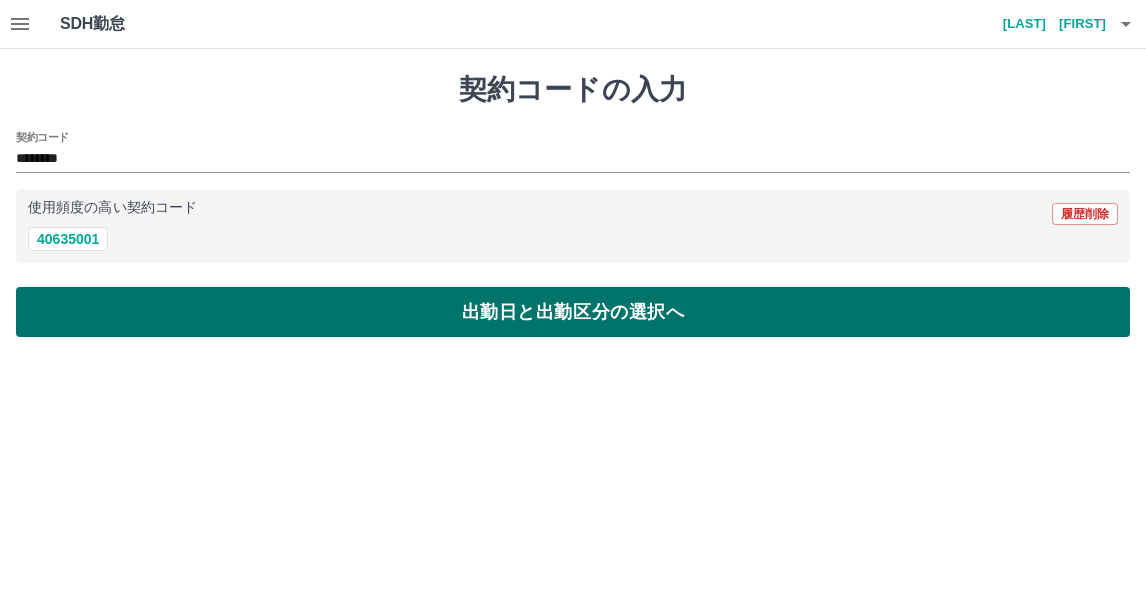 click on "出勤日と出勤区分の選択へ" at bounding box center (573, 312) 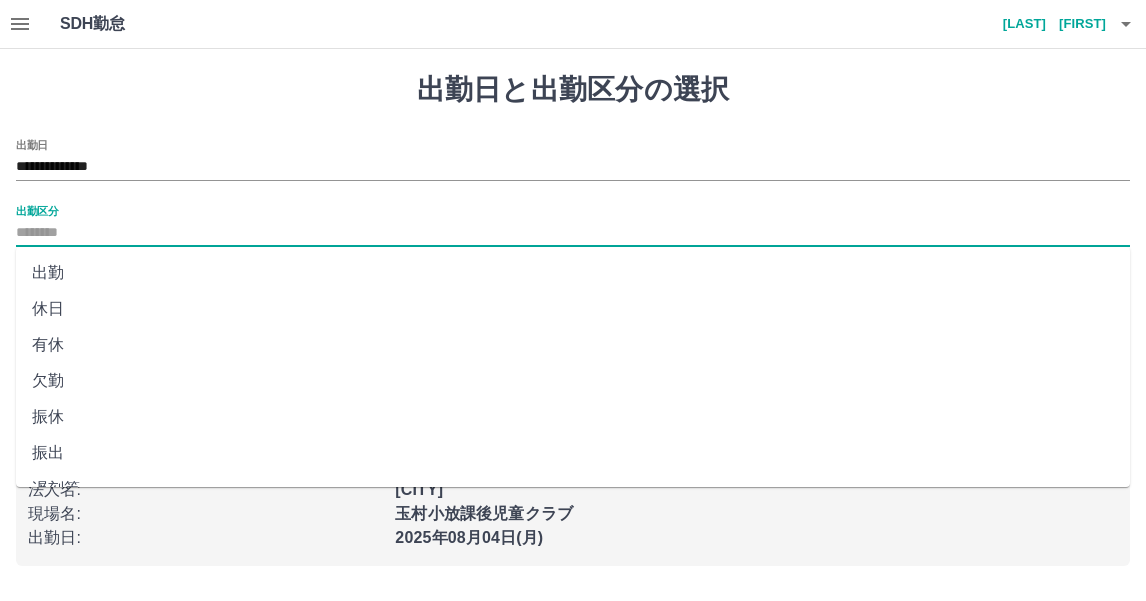 click on "出勤区分" at bounding box center [573, 233] 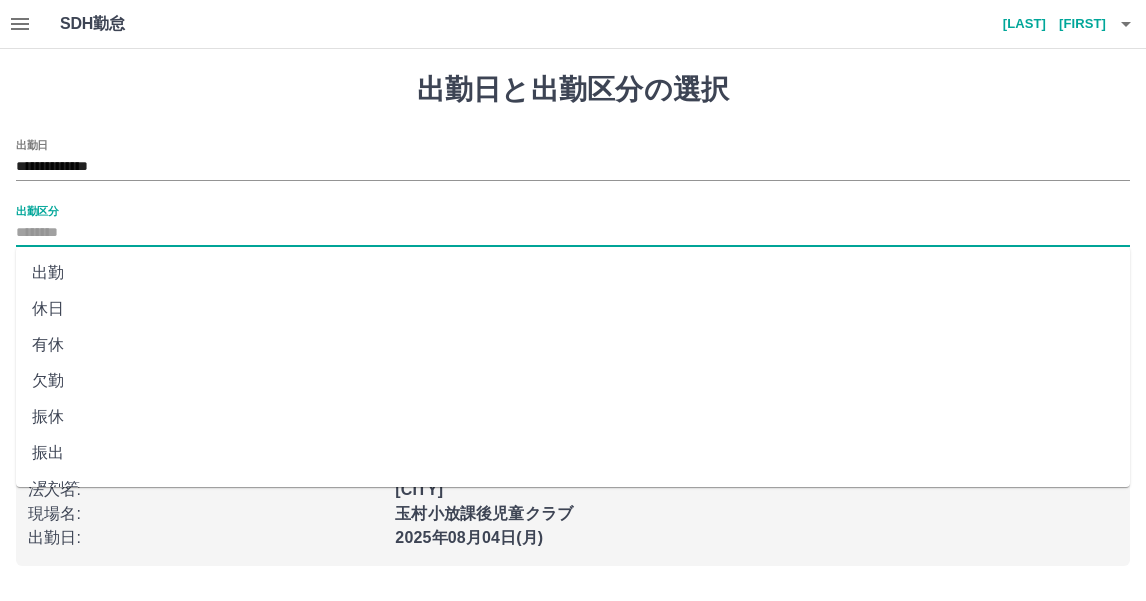 click on "出勤" at bounding box center [573, 273] 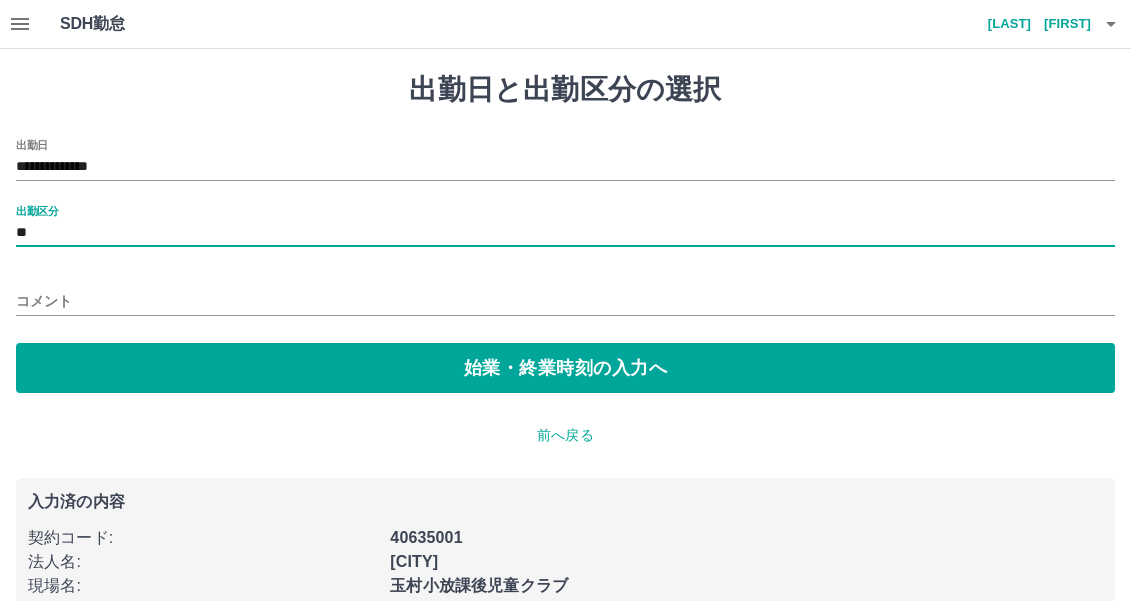 scroll, scrollTop: 61, scrollLeft: 0, axis: vertical 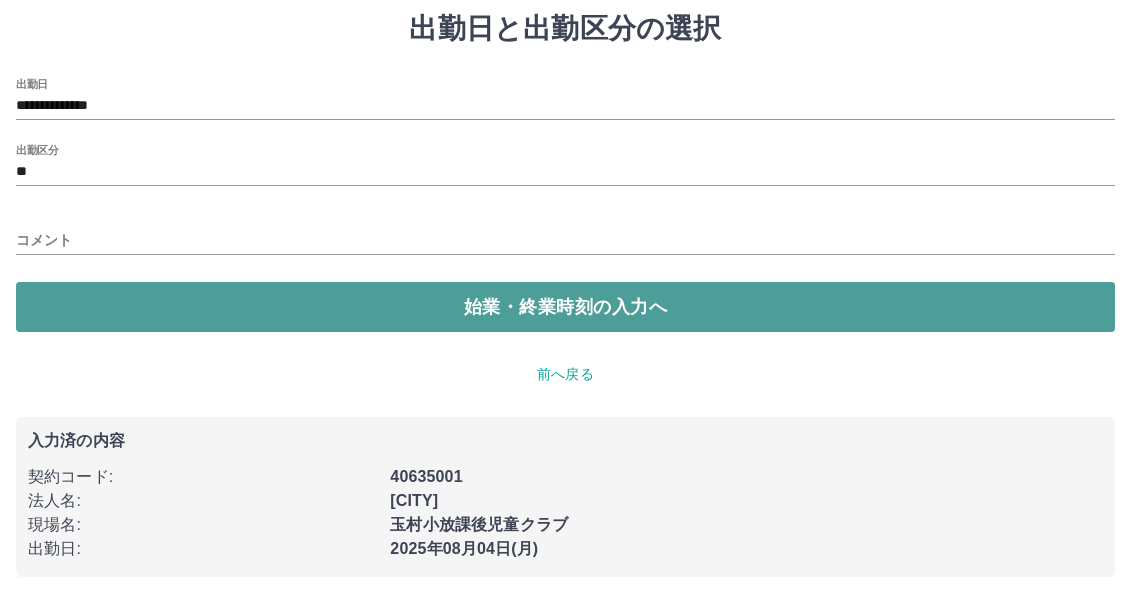 click on "始業・終業時刻の入力へ" at bounding box center (565, 307) 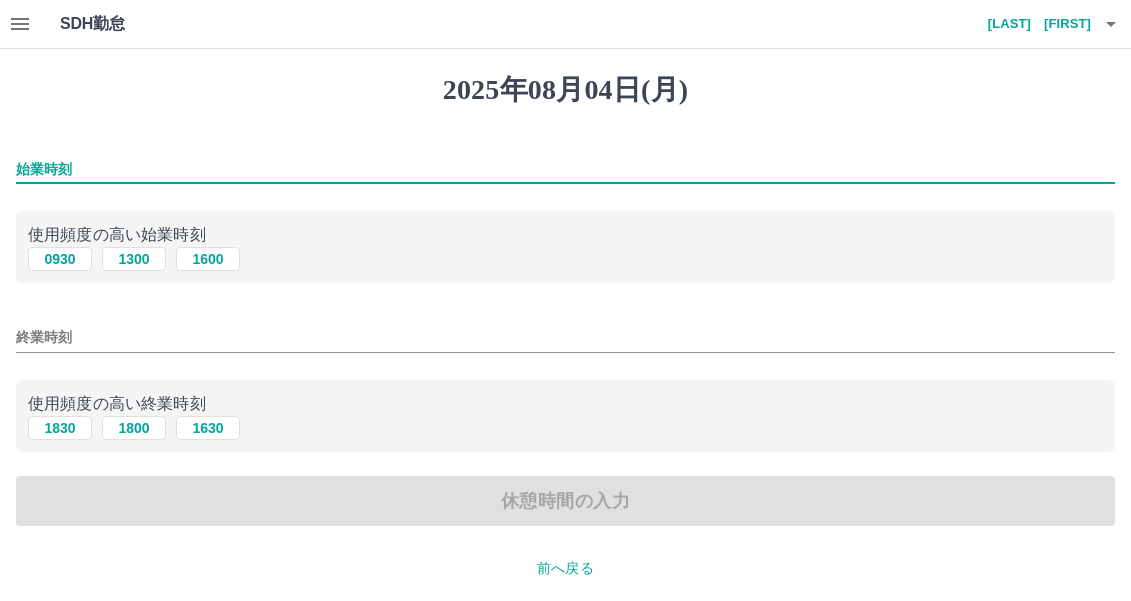 click on "始業時刻" at bounding box center (565, 169) 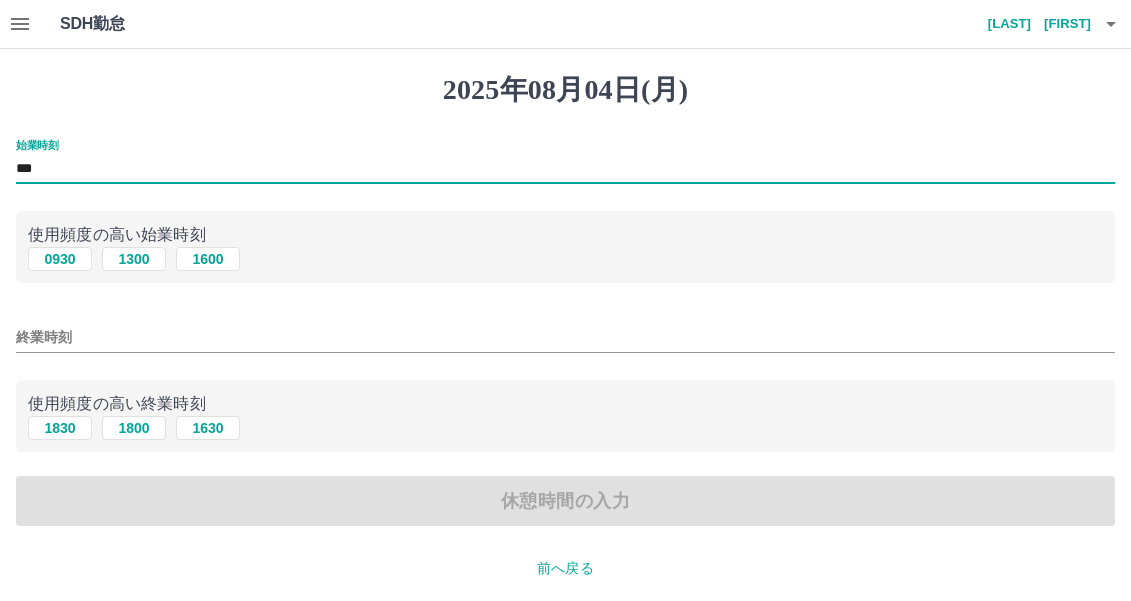 drag, startPoint x: 50, startPoint y: 168, endPoint x: -28, endPoint y: 213, distance: 90.04999 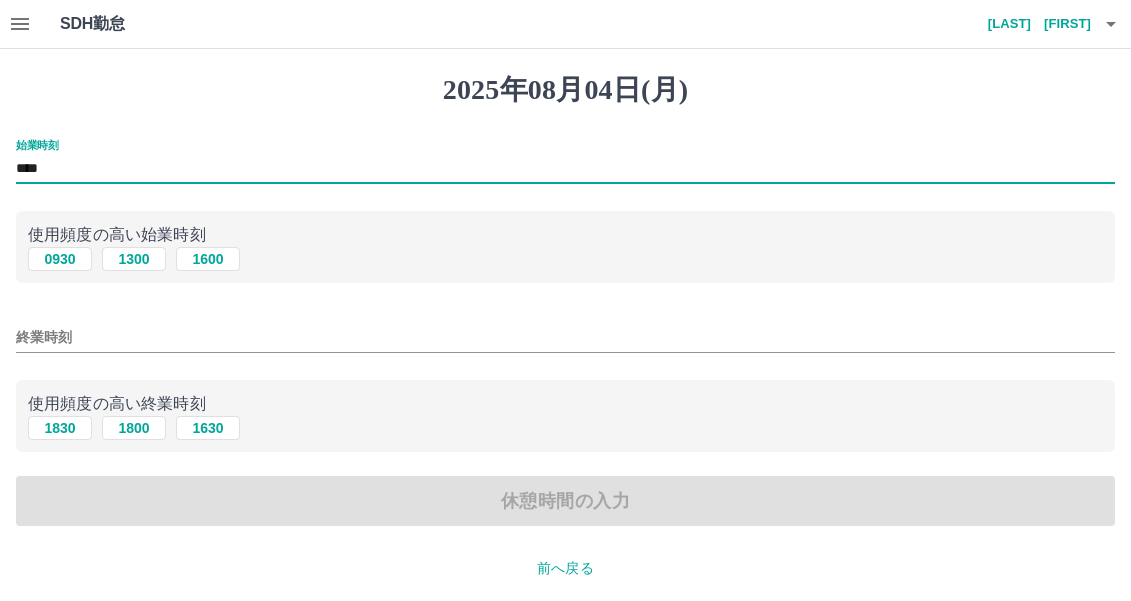 type on "****" 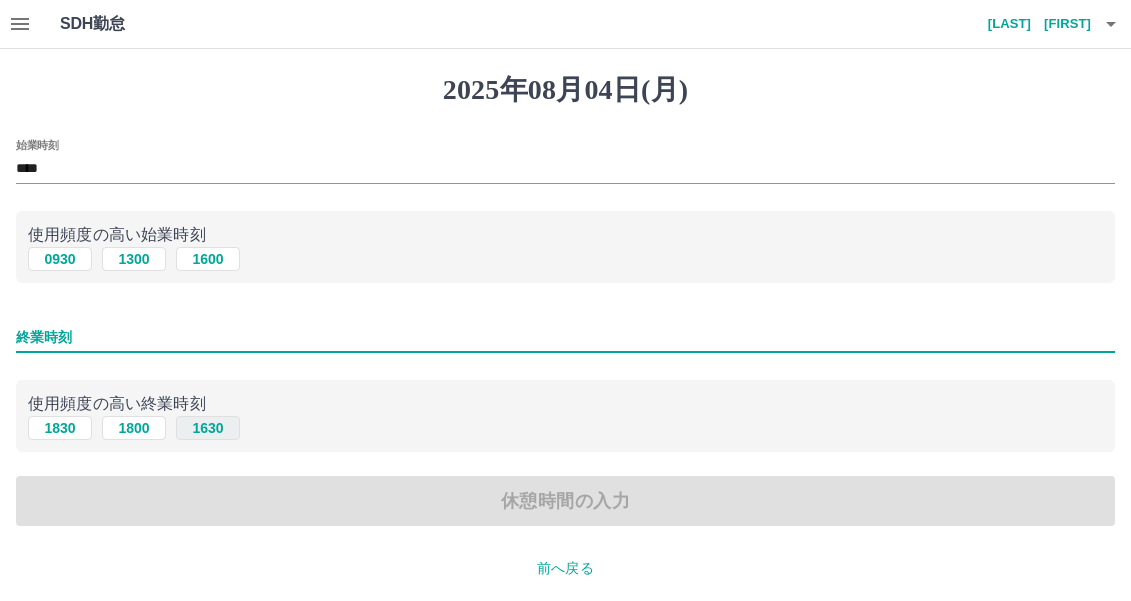 click on "1630" at bounding box center [208, 428] 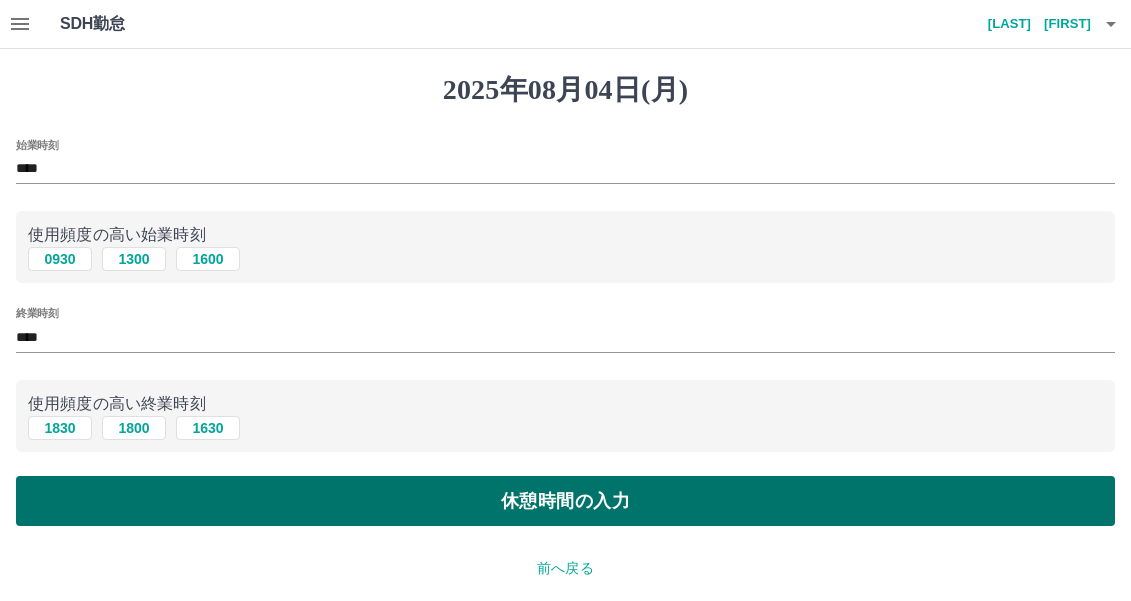 click on "休憩時間の入力" at bounding box center [565, 501] 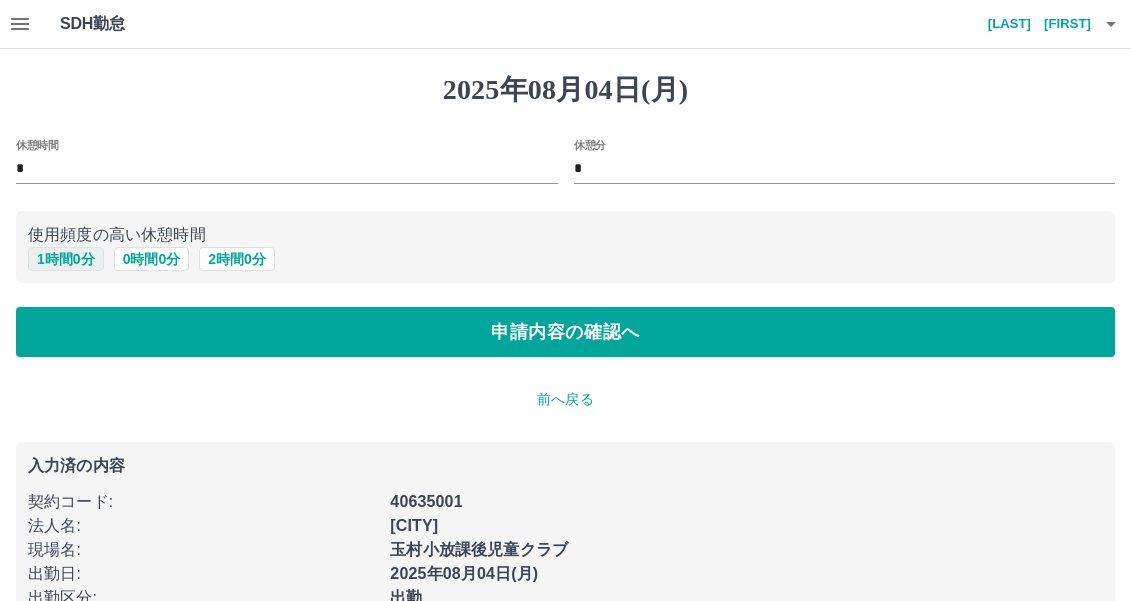 click on "1 時間 0 分" at bounding box center [66, 259] 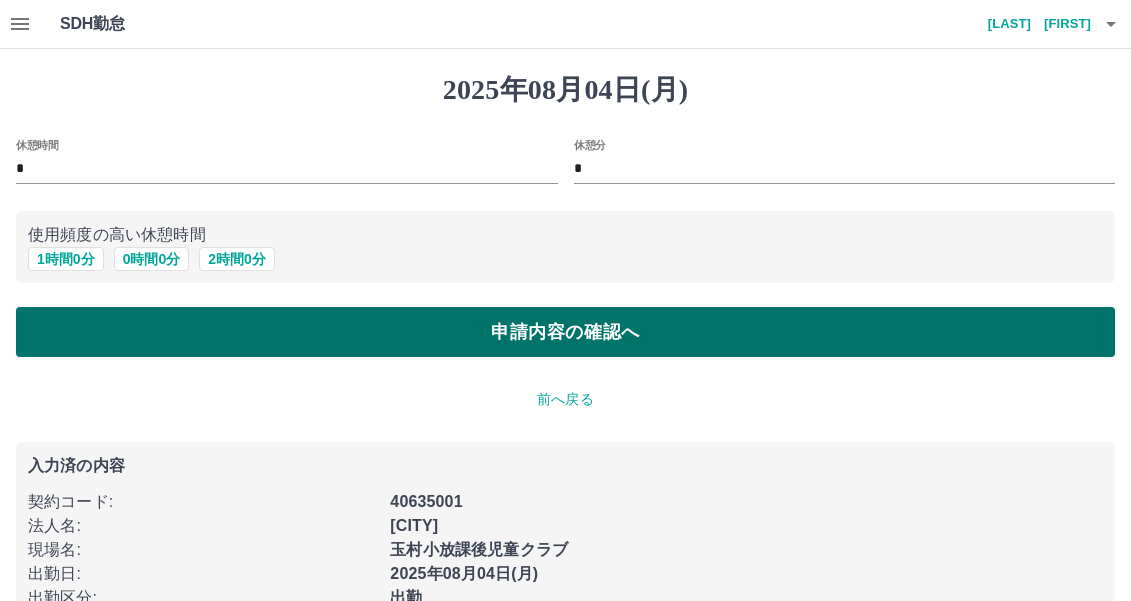 click on "申請内容の確認へ" at bounding box center (565, 332) 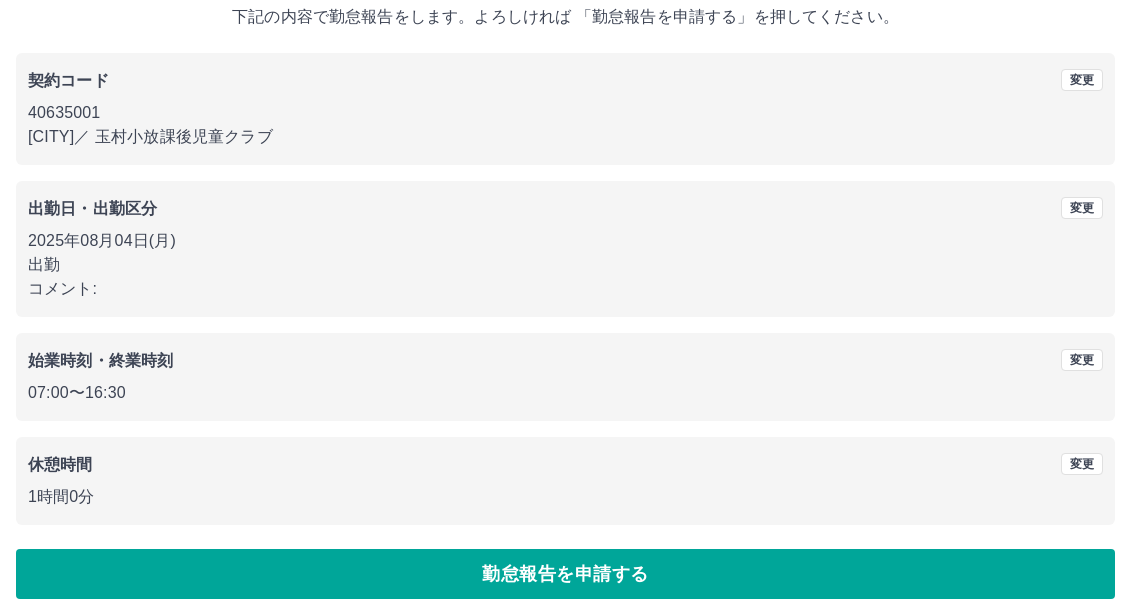 scroll, scrollTop: 148, scrollLeft: 0, axis: vertical 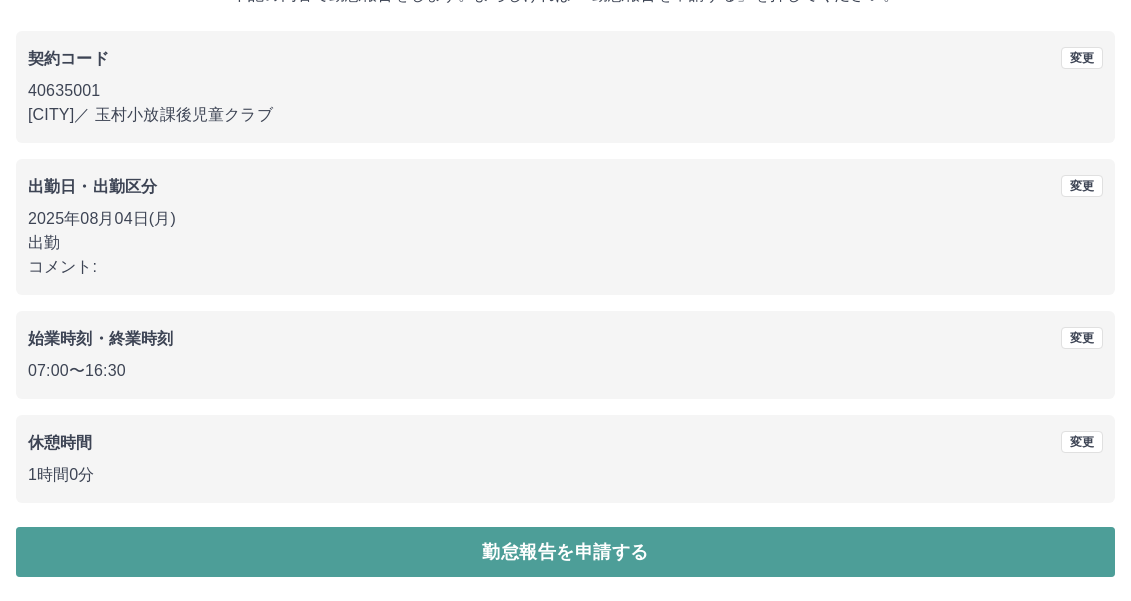 click on "勤怠報告を申請する" at bounding box center [565, 552] 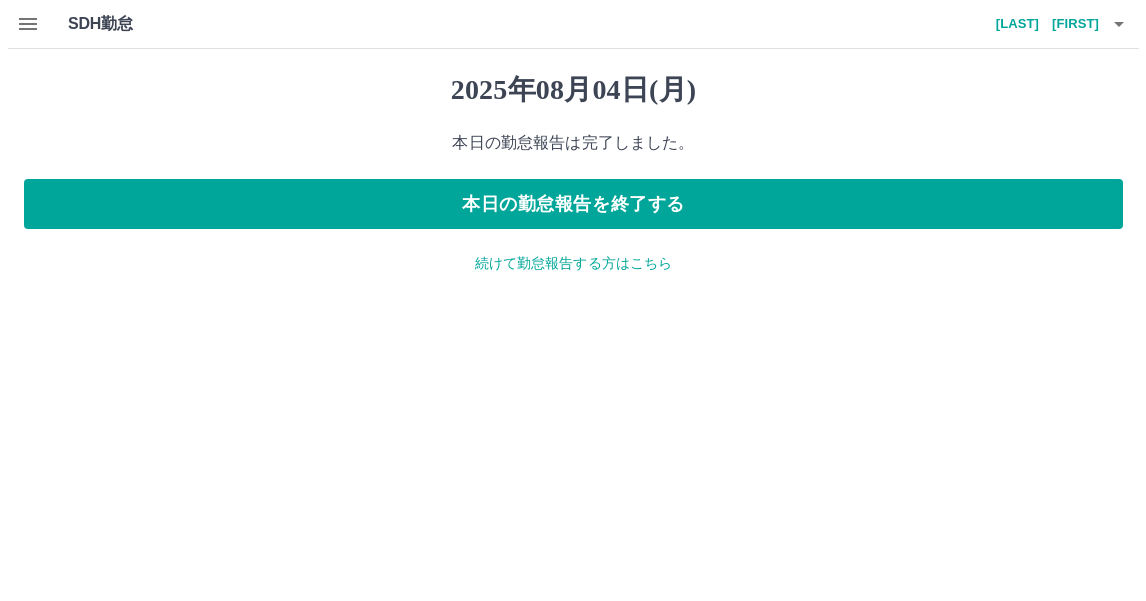 scroll, scrollTop: 0, scrollLeft: 0, axis: both 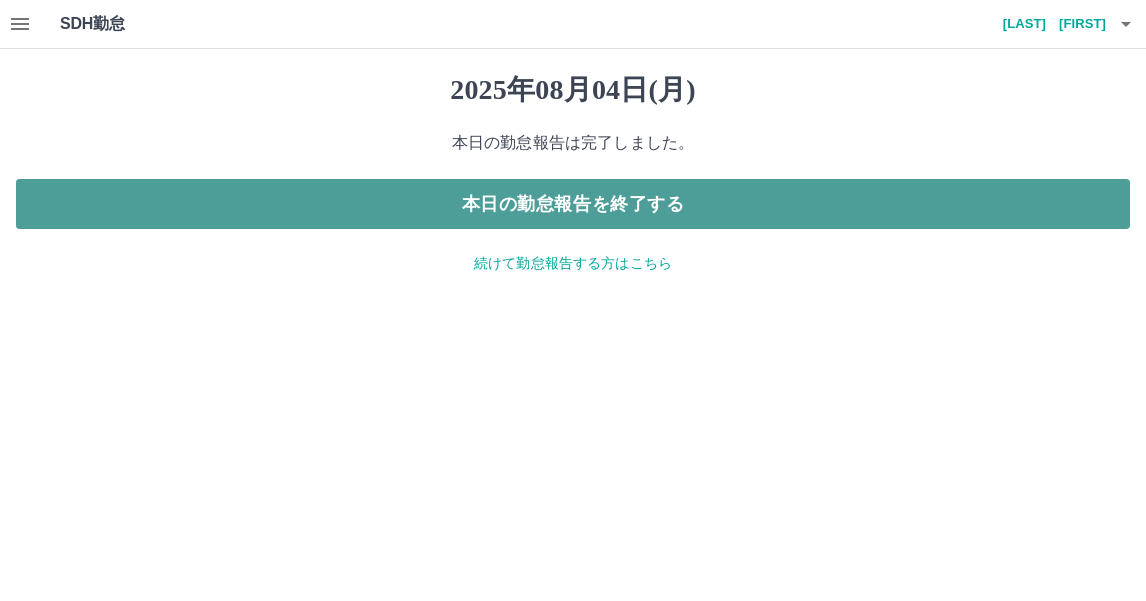 click on "本日の勤怠報告を終了する" at bounding box center [573, 204] 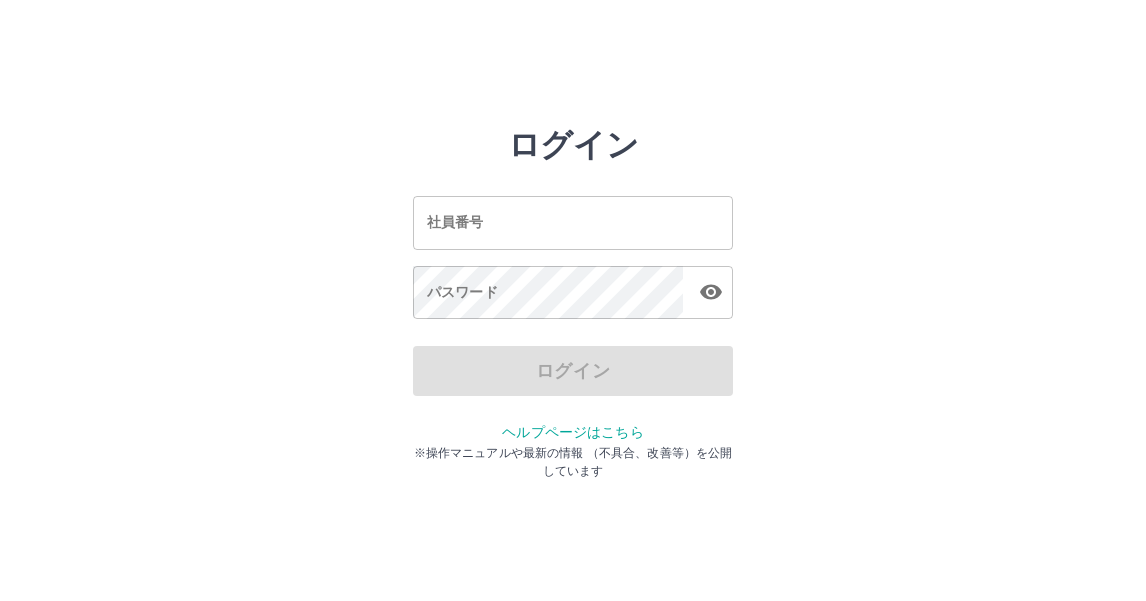 scroll, scrollTop: 0, scrollLeft: 0, axis: both 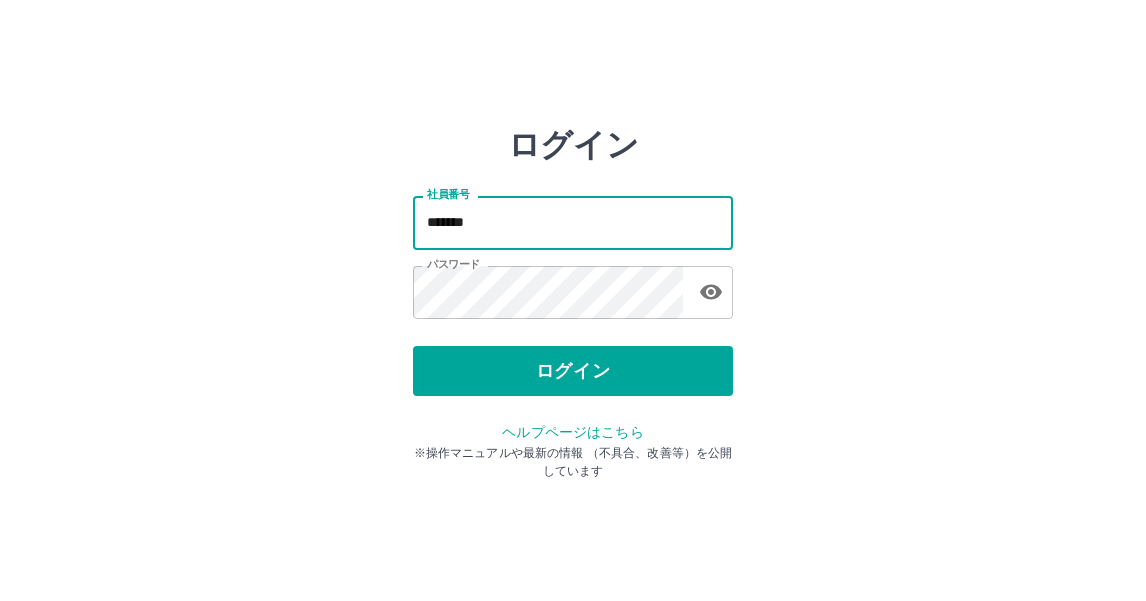 click on "*******" at bounding box center [573, 222] 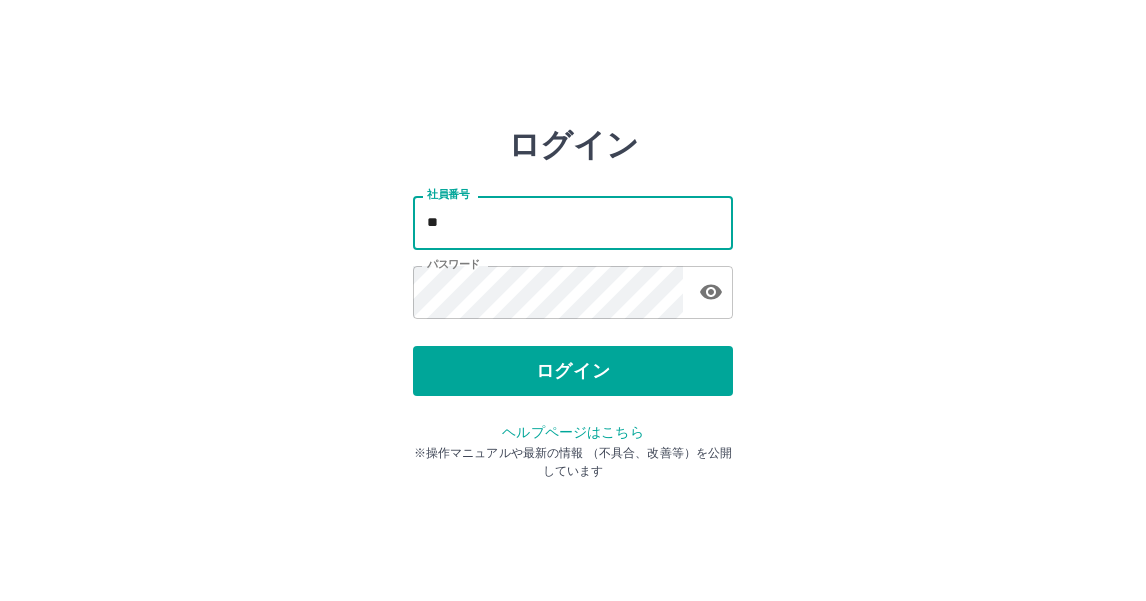 type on "*" 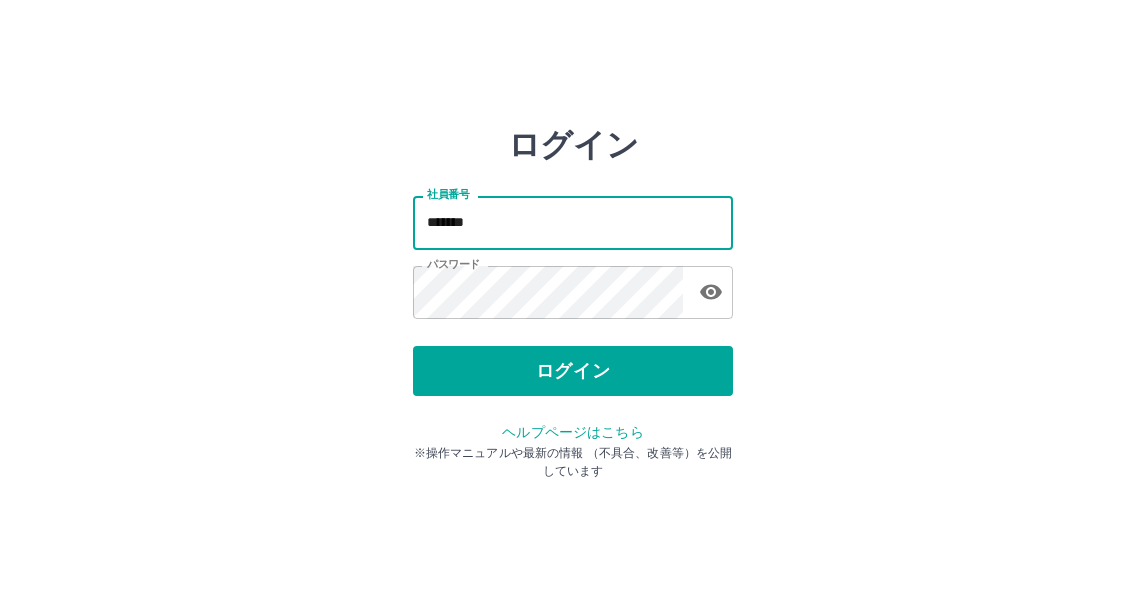 type on "*******" 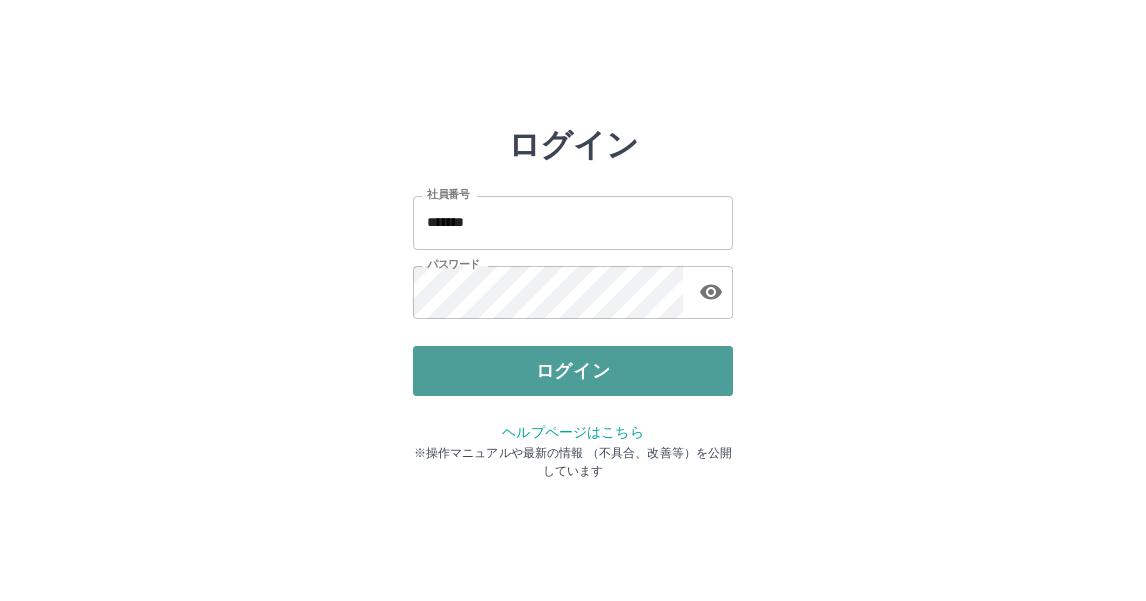 click on "ログイン" at bounding box center (573, 371) 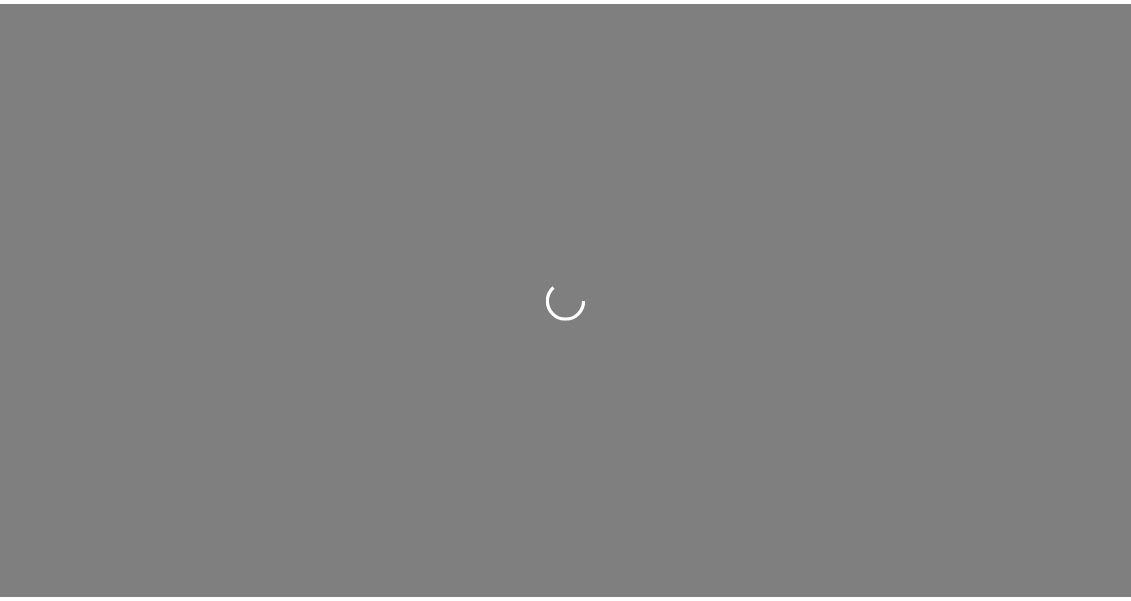 scroll, scrollTop: 0, scrollLeft: 0, axis: both 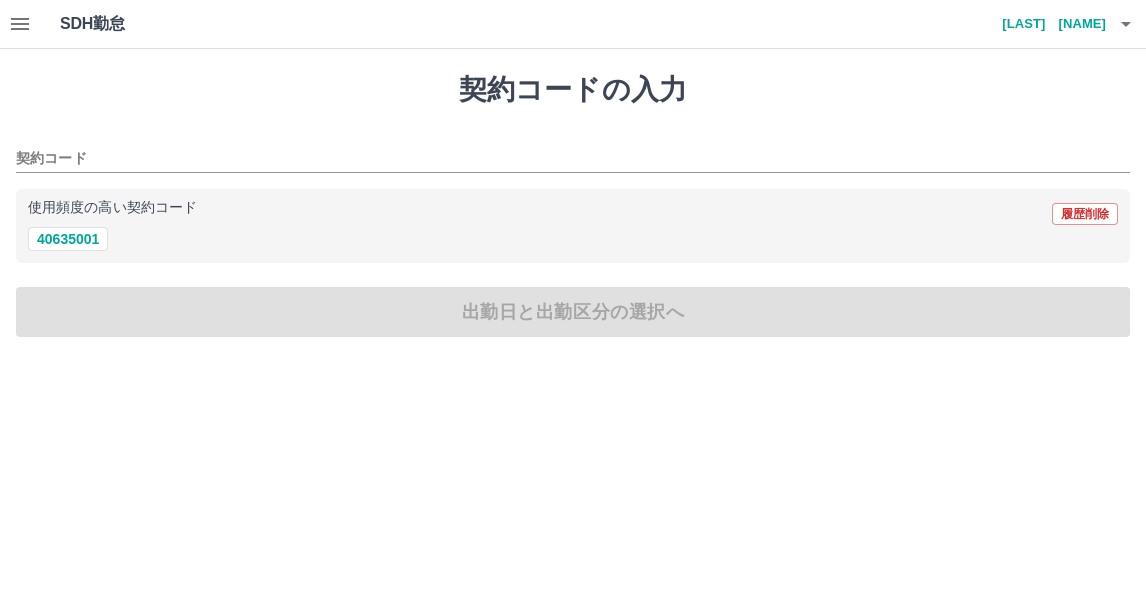 drag, startPoint x: 539, startPoint y: 399, endPoint x: 506, endPoint y: 398, distance: 33.01515 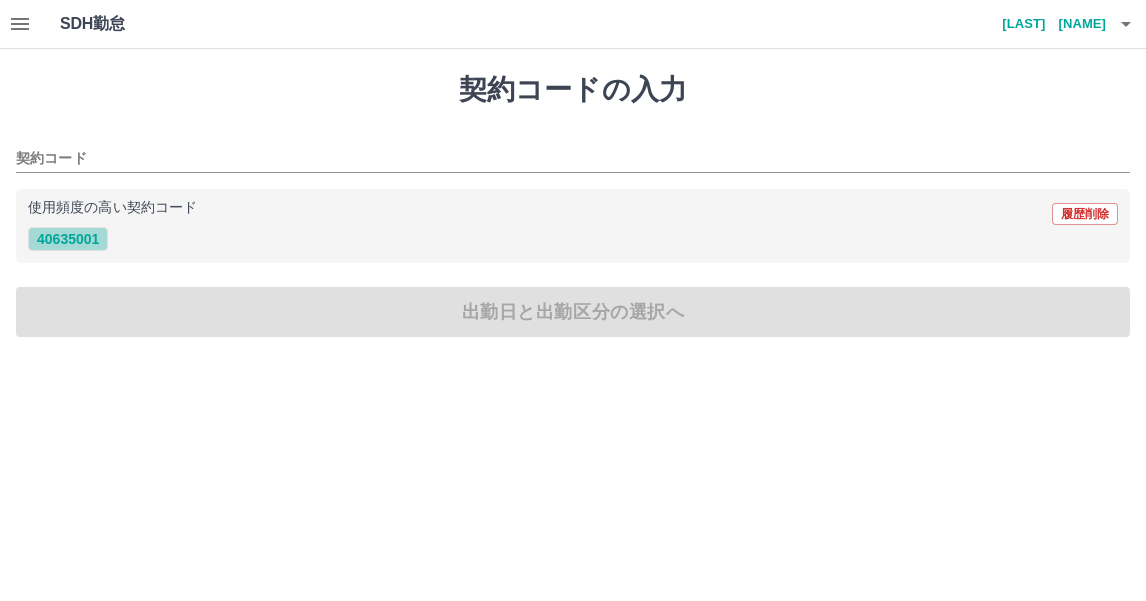drag, startPoint x: 506, startPoint y: 398, endPoint x: 86, endPoint y: 238, distance: 449.4441 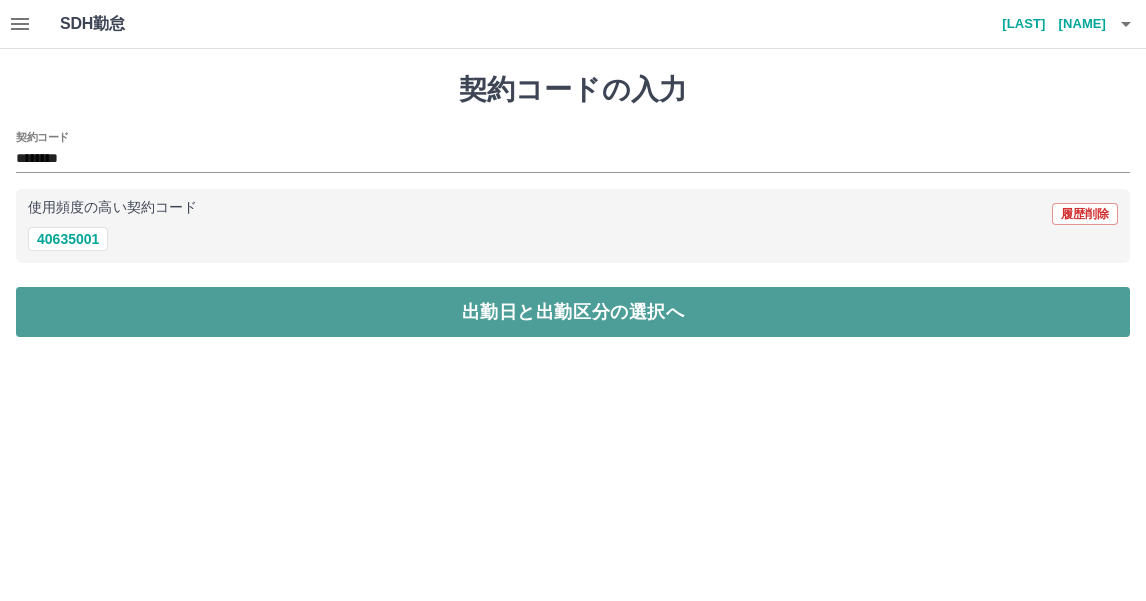 click on "出勤日と出勤区分の選択へ" at bounding box center [573, 312] 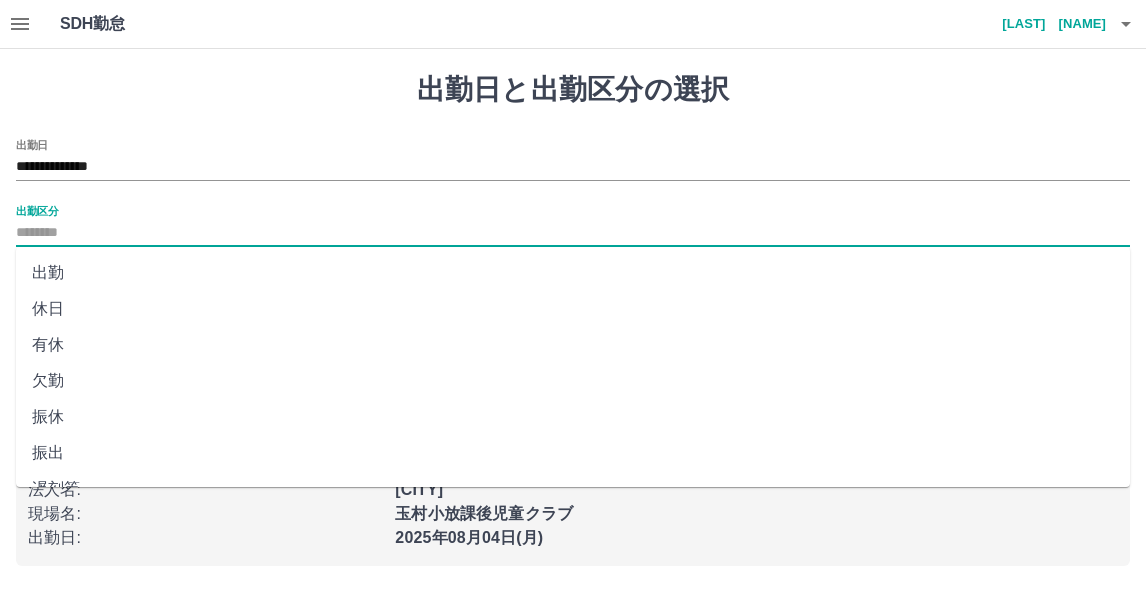 click on "出勤区分" at bounding box center [573, 233] 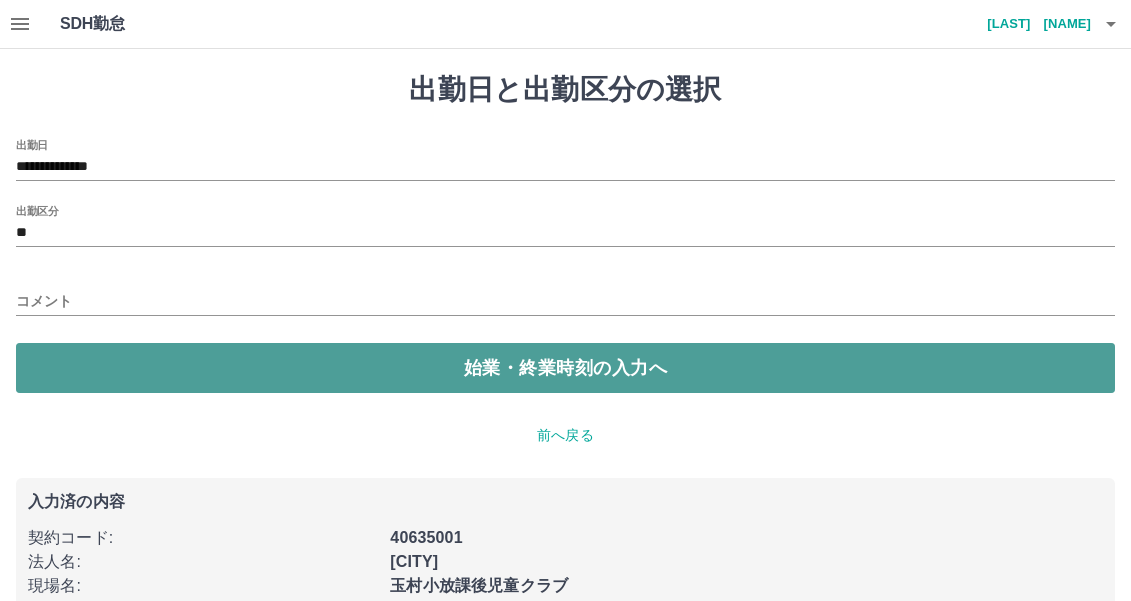 click on "始業・終業時刻の入力へ" at bounding box center [565, 368] 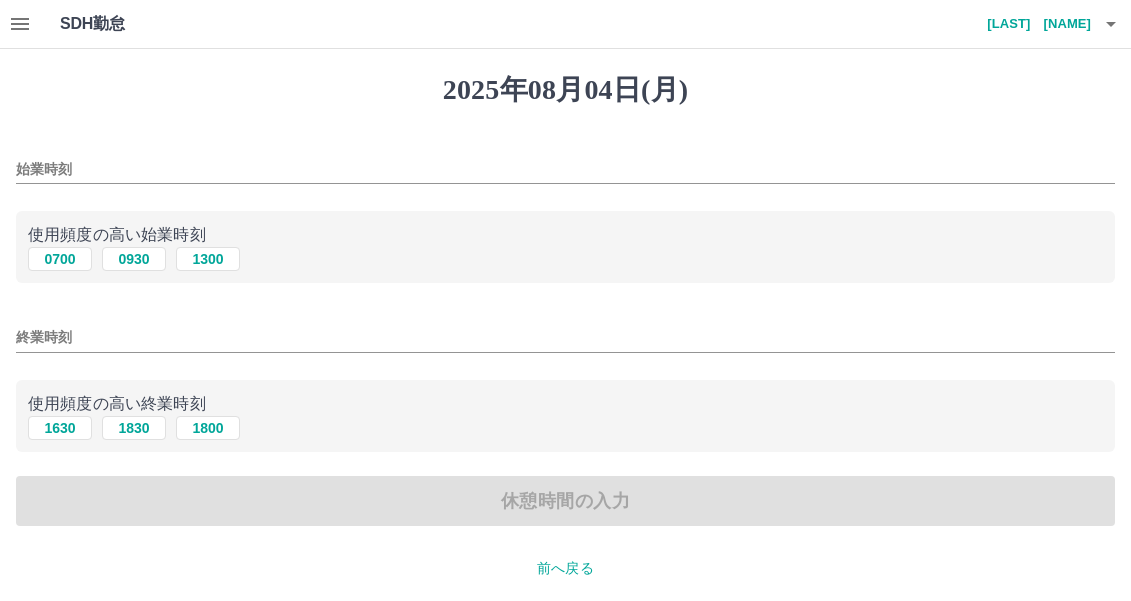 click on "始業時刻" at bounding box center [565, 163] 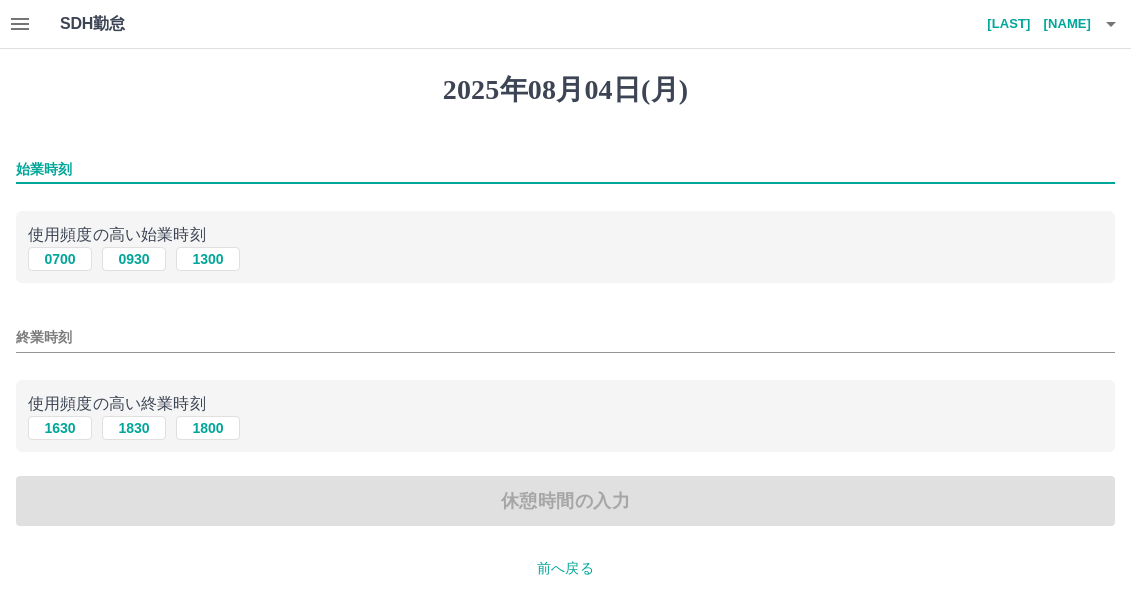type on "****" 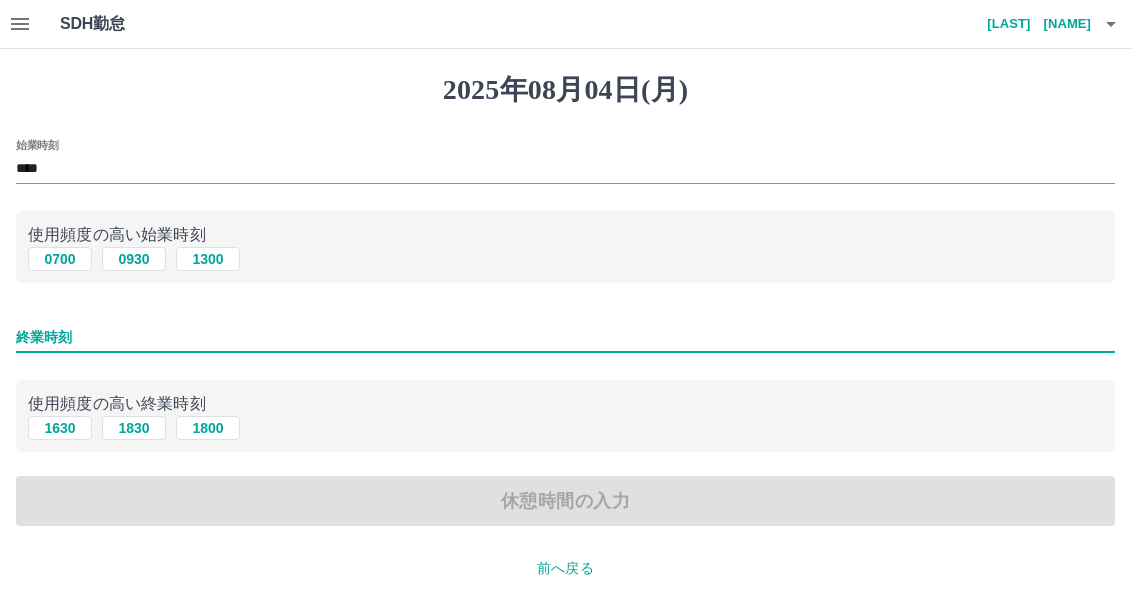 click on "終業時刻" at bounding box center [565, 337] 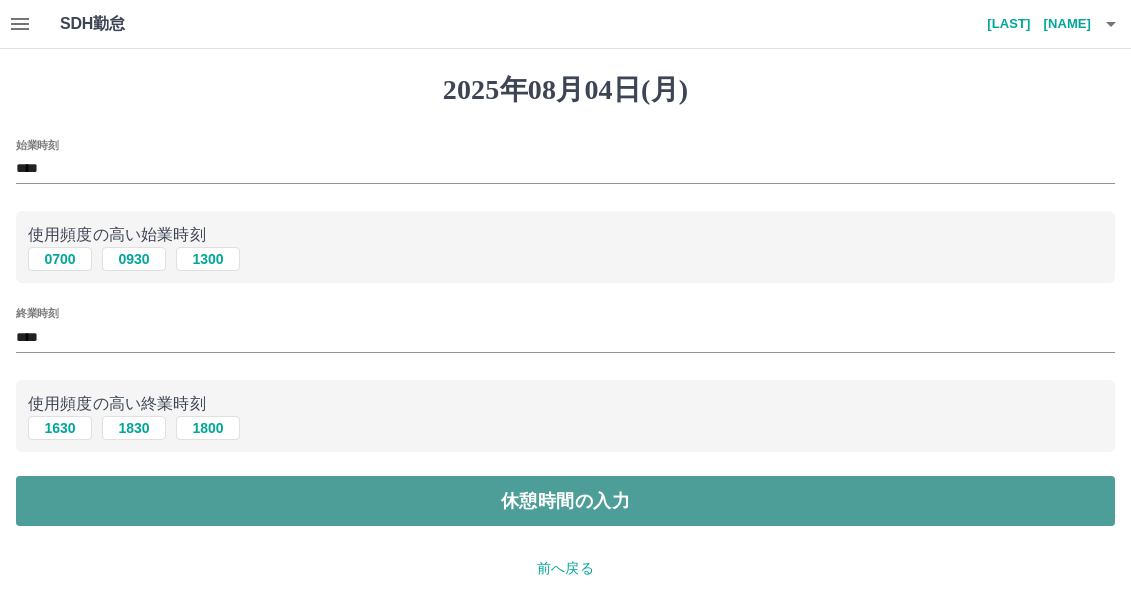 click on "休憩時間の入力" at bounding box center [565, 501] 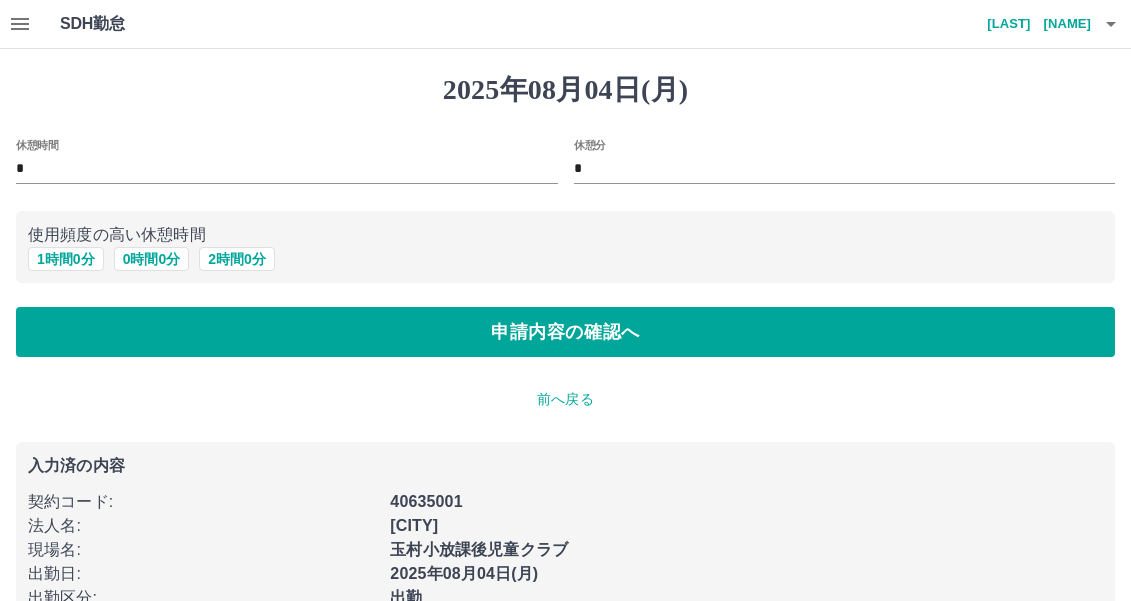 click on "*" at bounding box center [287, 169] 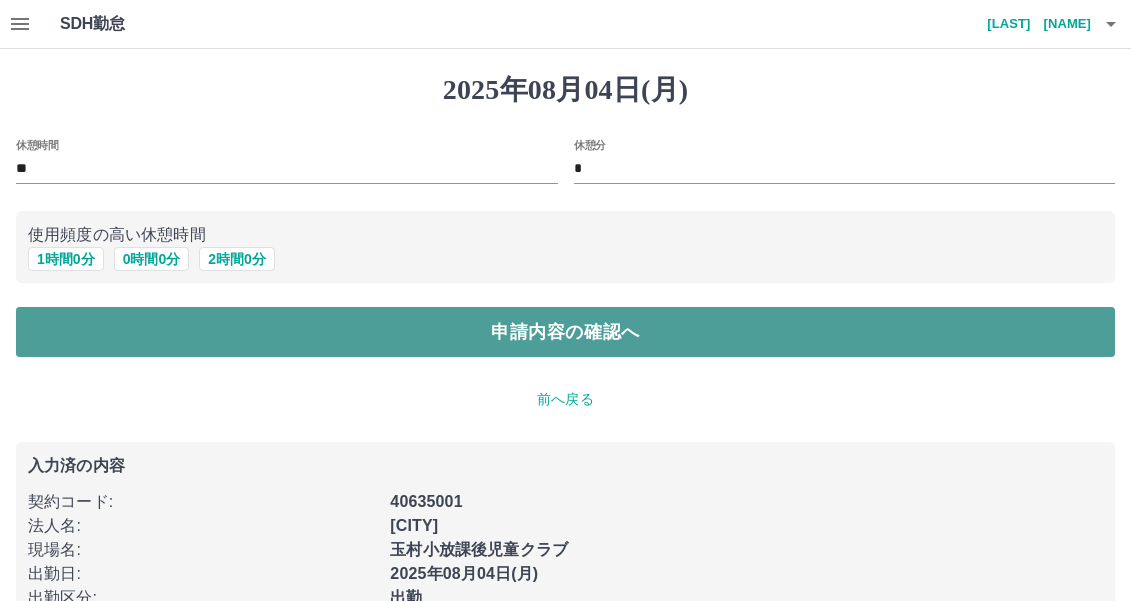 click on "申請内容の確認へ" at bounding box center [565, 332] 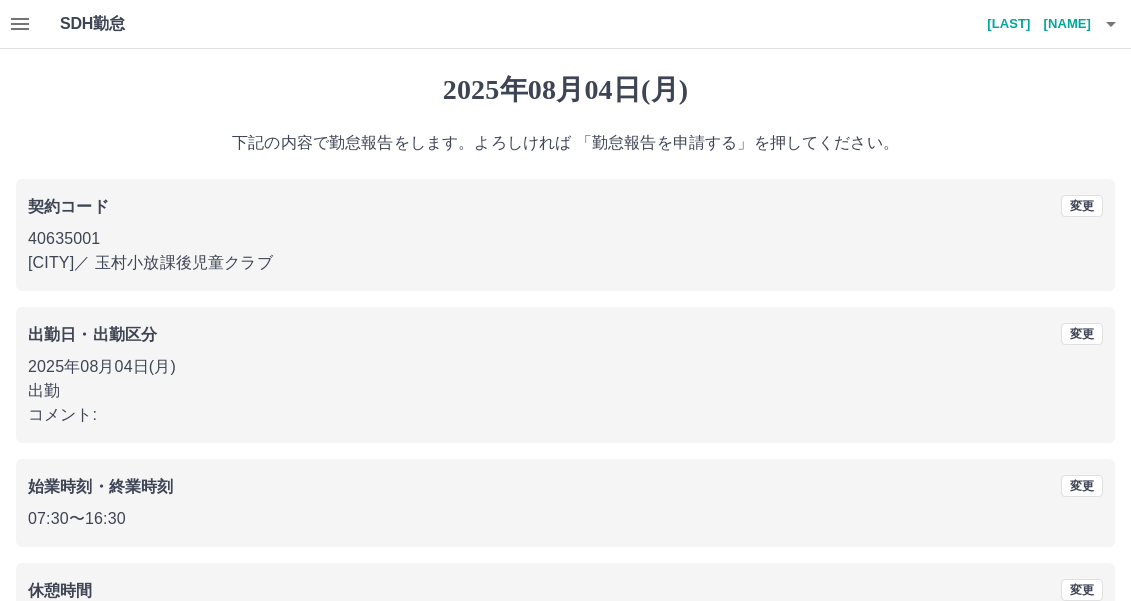 scroll, scrollTop: 148, scrollLeft: 0, axis: vertical 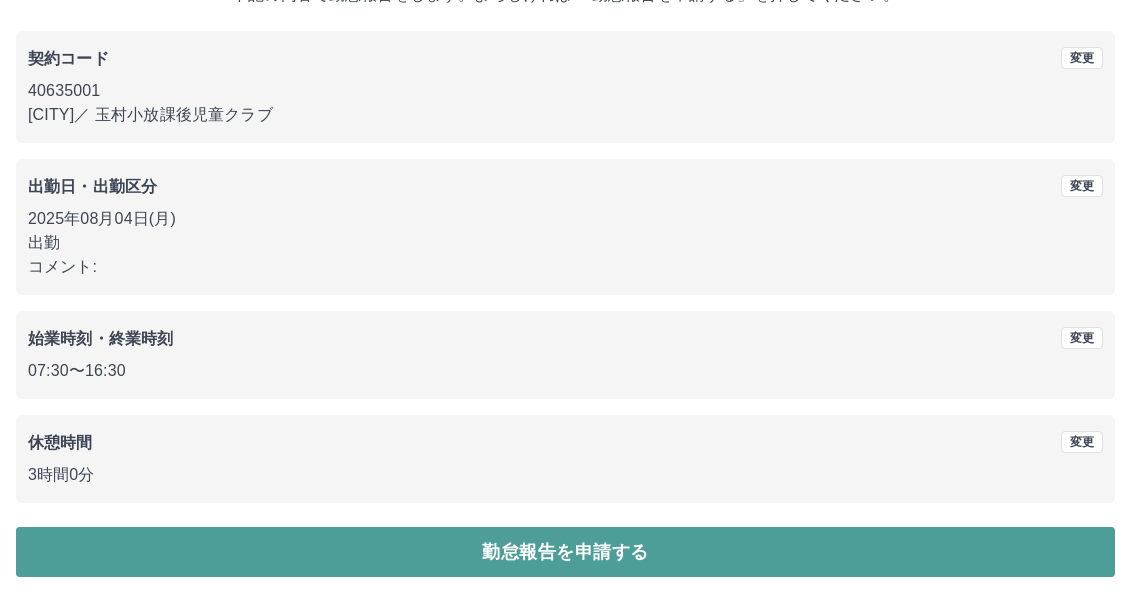click on "勤怠報告を申請する" at bounding box center [565, 552] 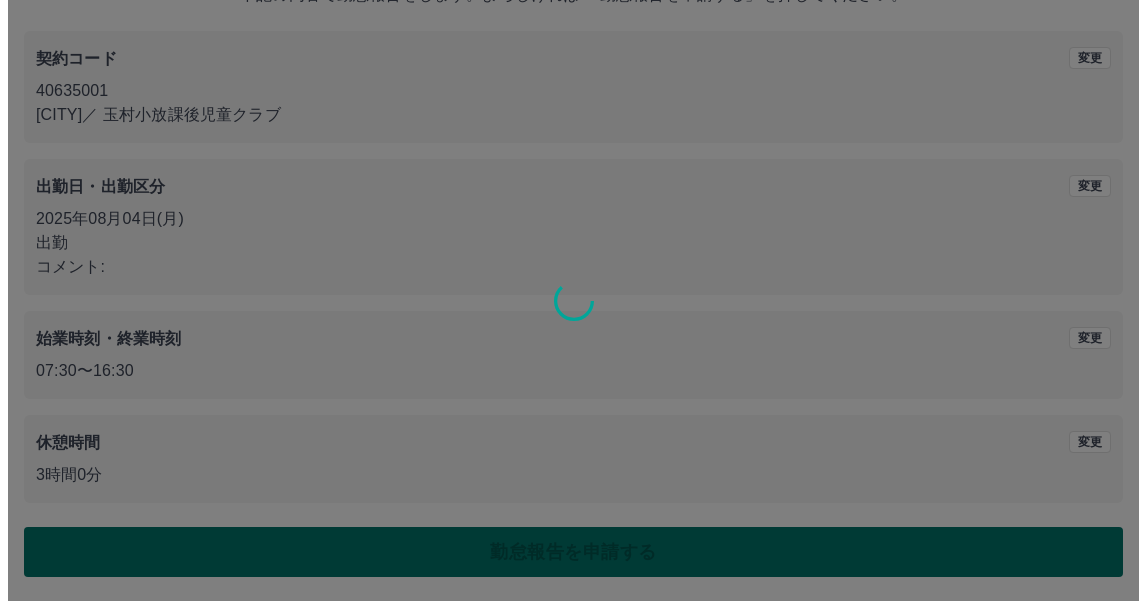 scroll, scrollTop: 0, scrollLeft: 0, axis: both 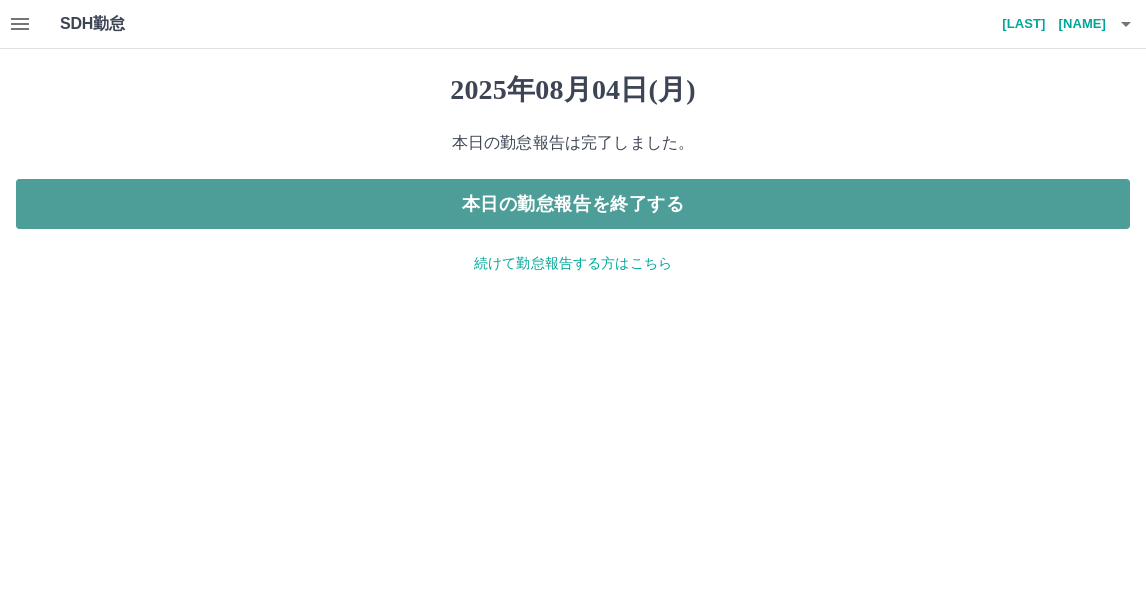 click on "本日の勤怠報告を終了する" at bounding box center [573, 204] 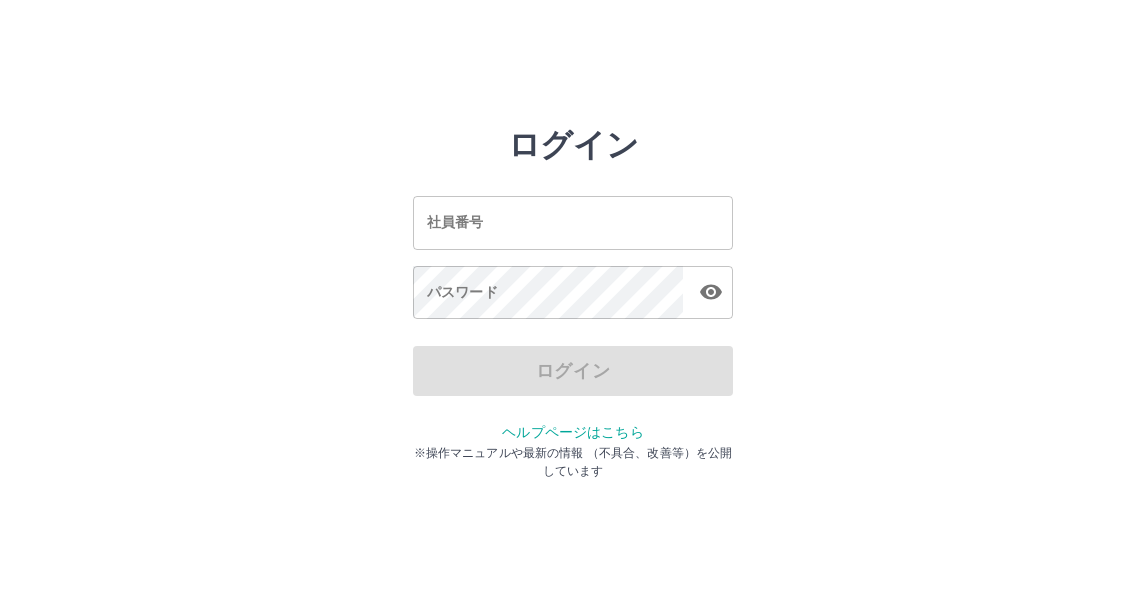 scroll, scrollTop: 0, scrollLeft: 0, axis: both 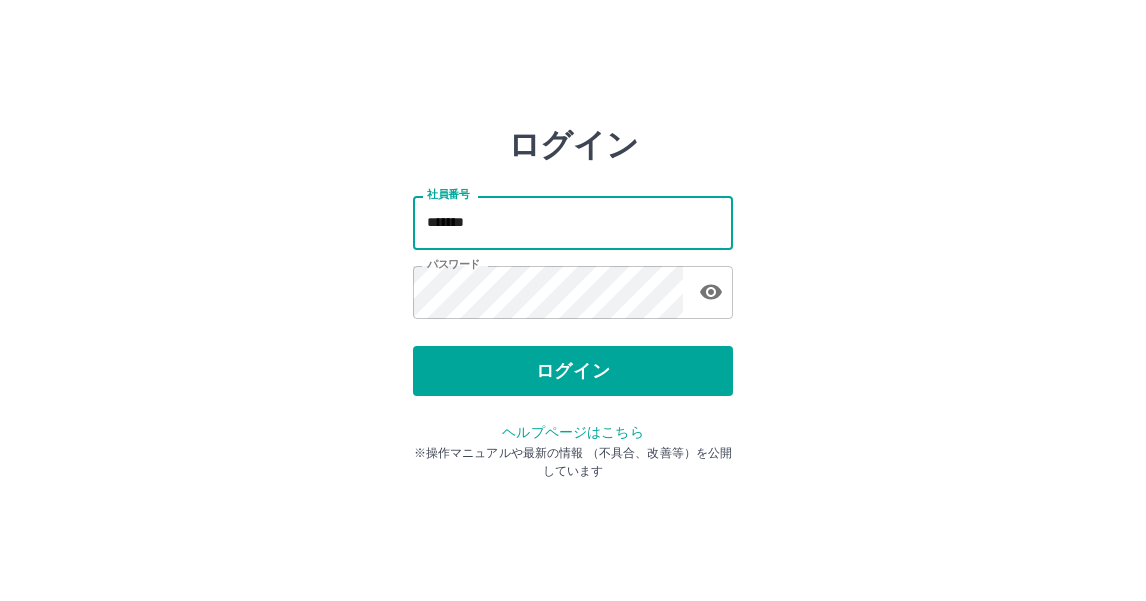click on "*******" at bounding box center [573, 222] 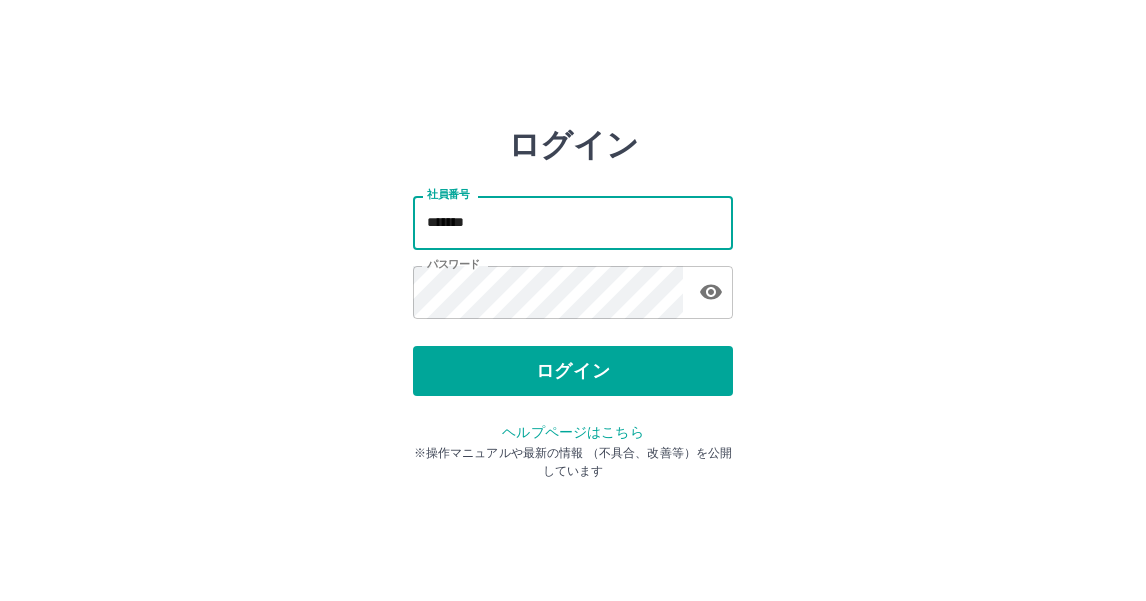 type on "*******" 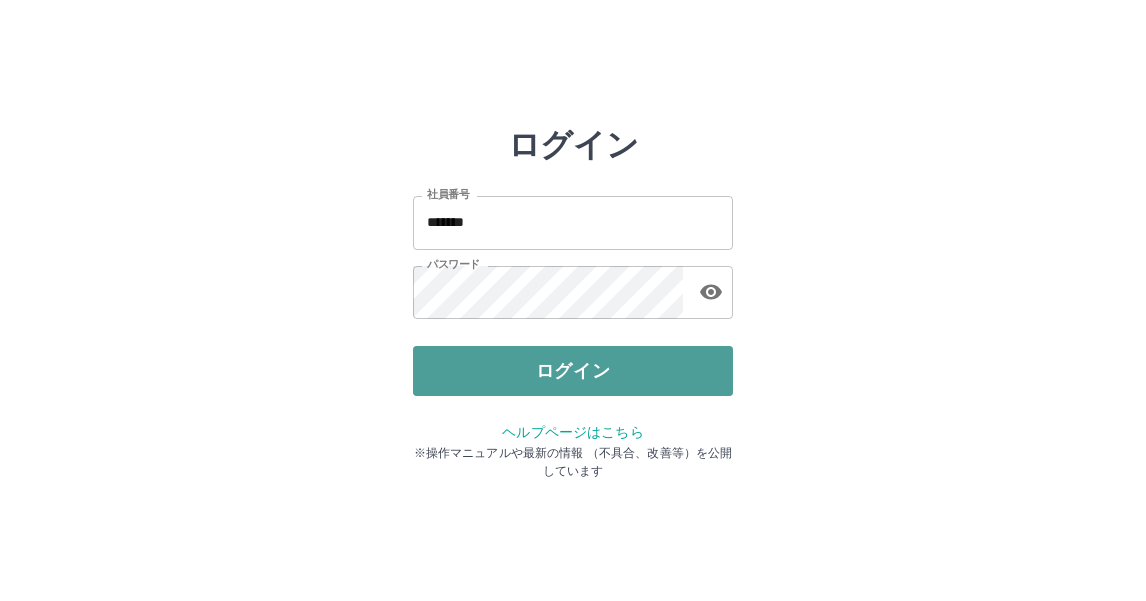 click on "ログイン" at bounding box center [573, 371] 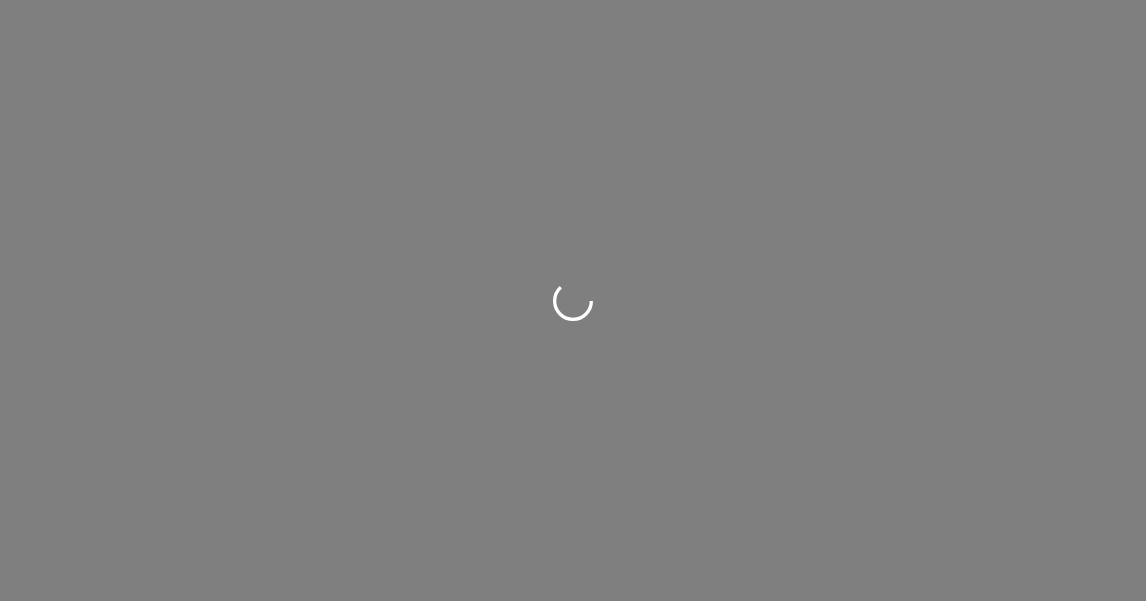 scroll, scrollTop: 0, scrollLeft: 0, axis: both 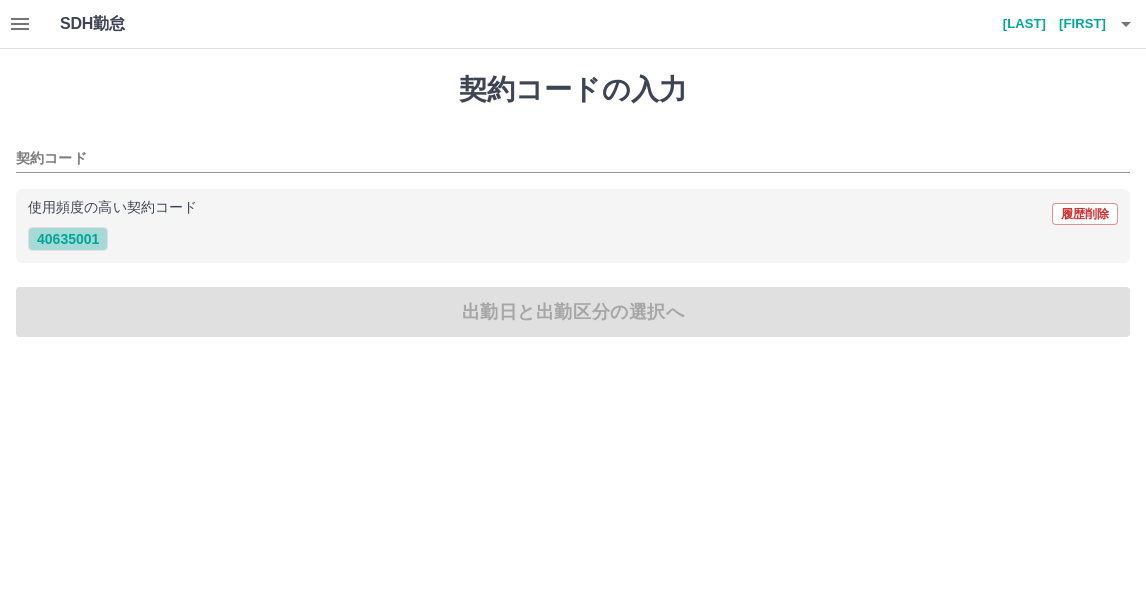 click on "40635001" at bounding box center (68, 239) 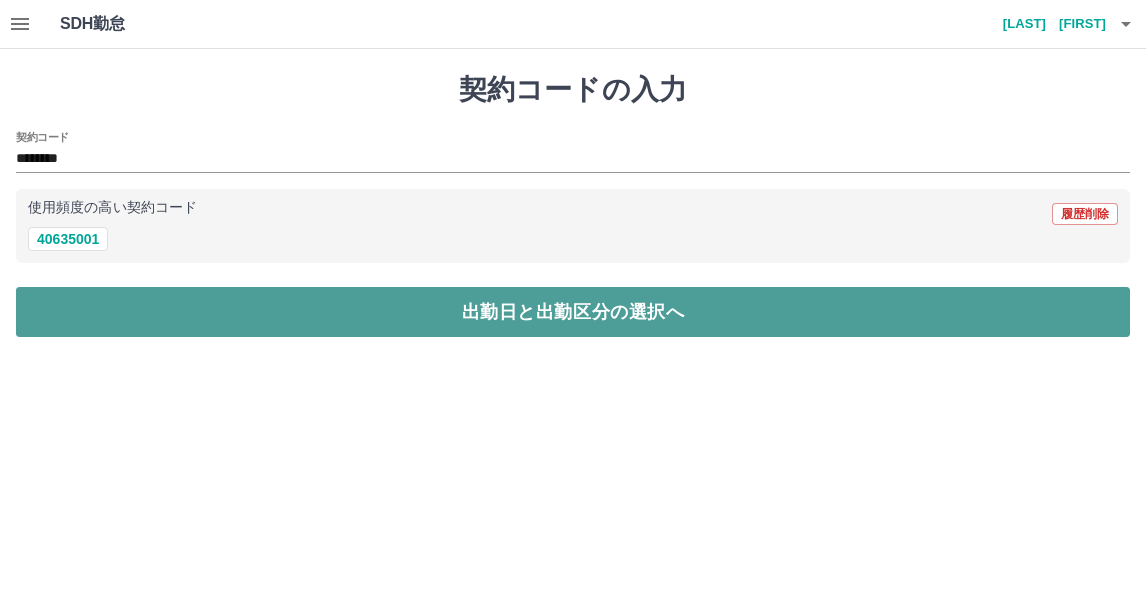 click on "出勤日と出勤区分の選択へ" at bounding box center [573, 312] 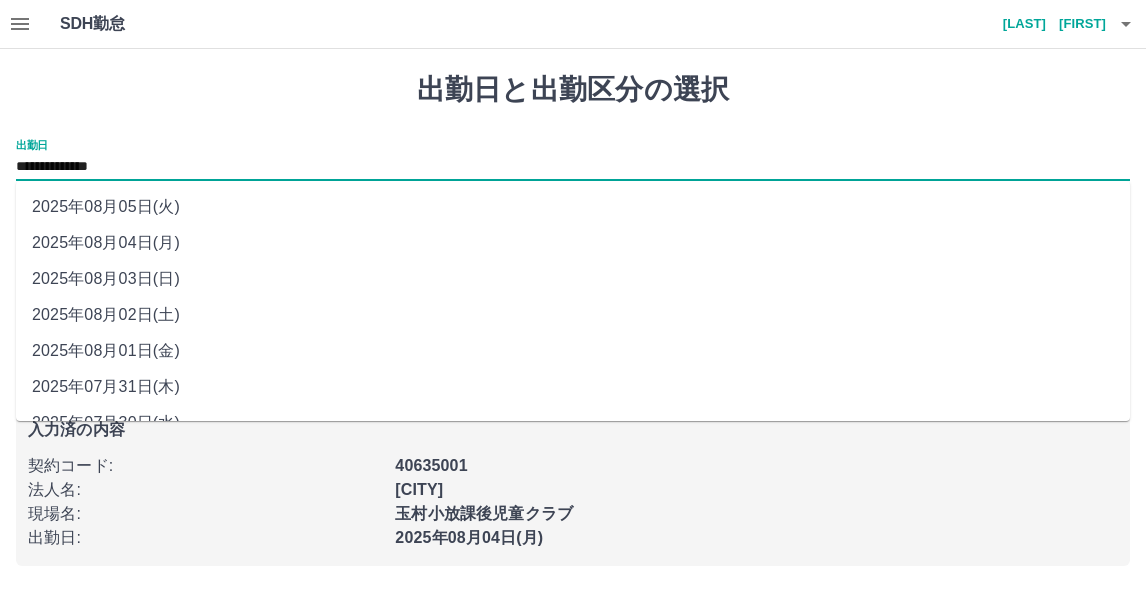 click on "**********" at bounding box center [573, 167] 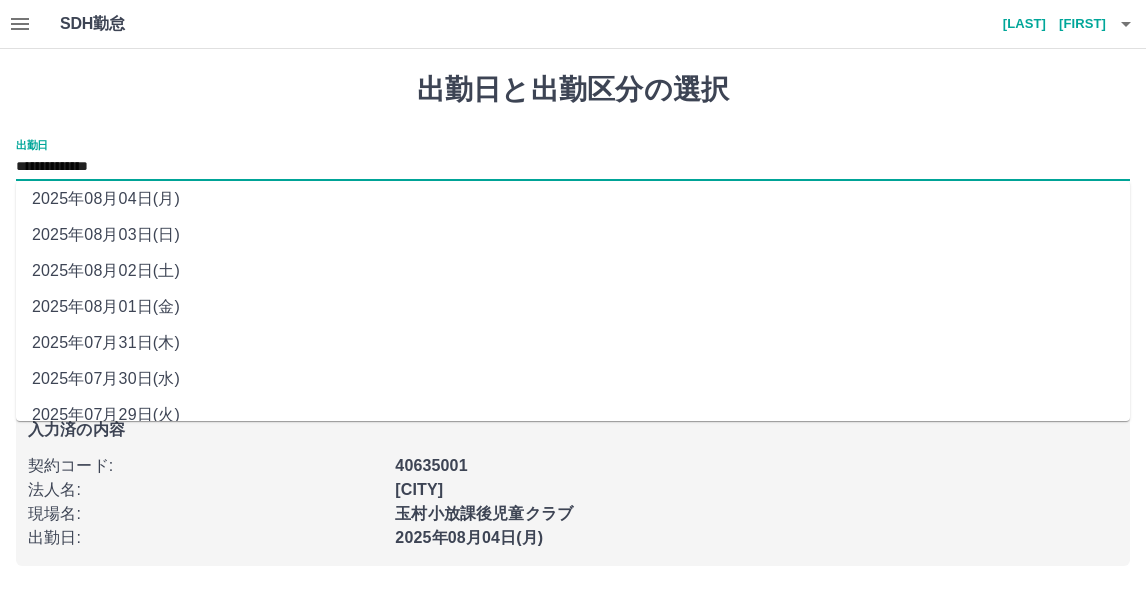 scroll, scrollTop: 0, scrollLeft: 0, axis: both 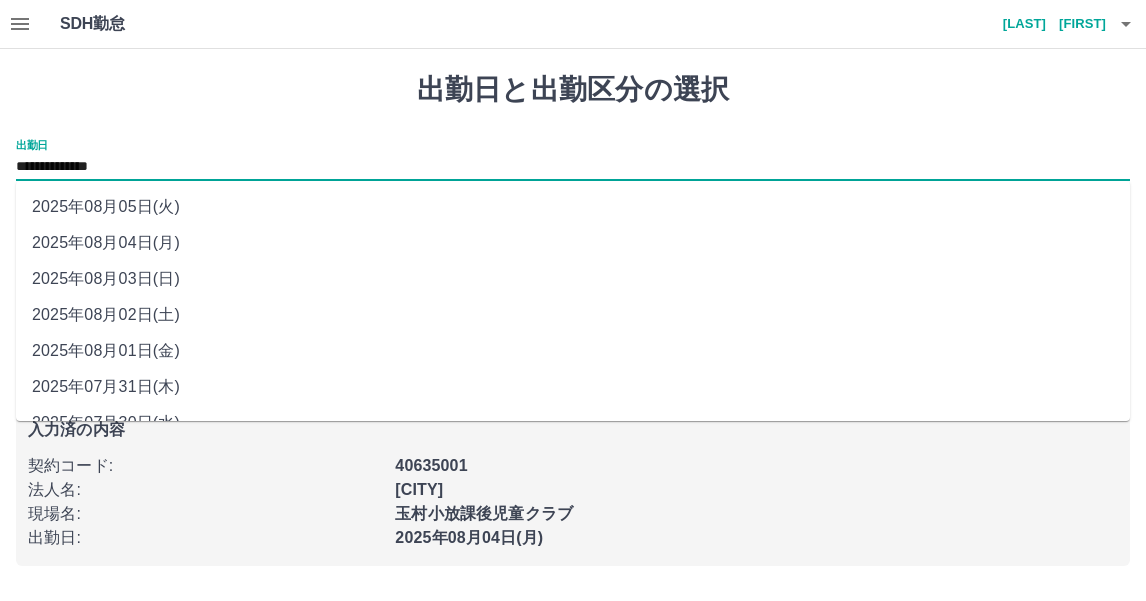 click on "**********" at bounding box center (573, 167) 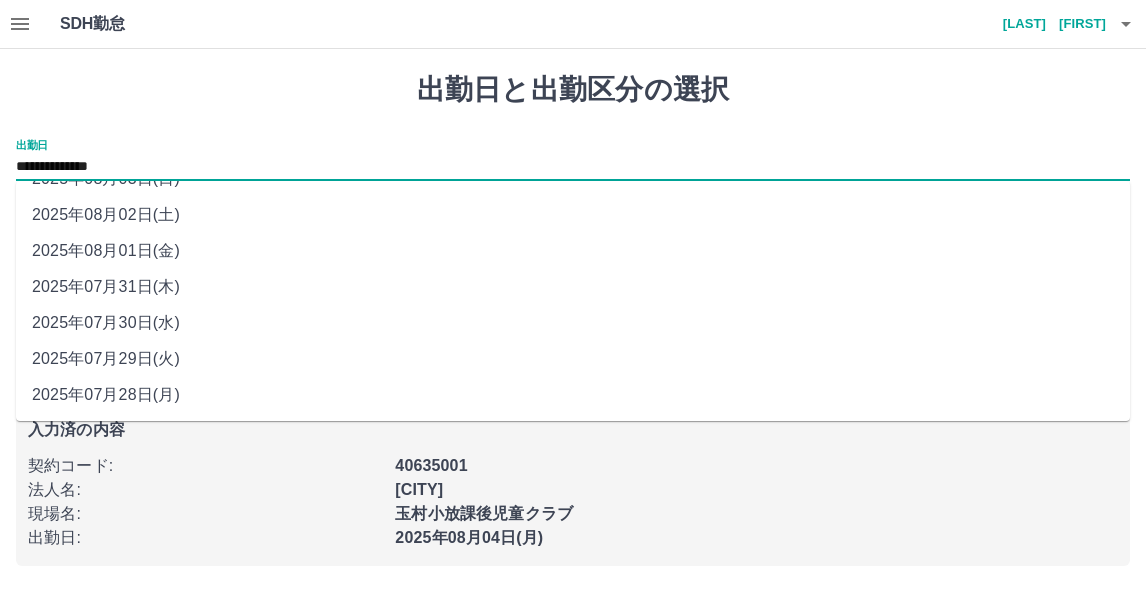 scroll, scrollTop: 0, scrollLeft: 0, axis: both 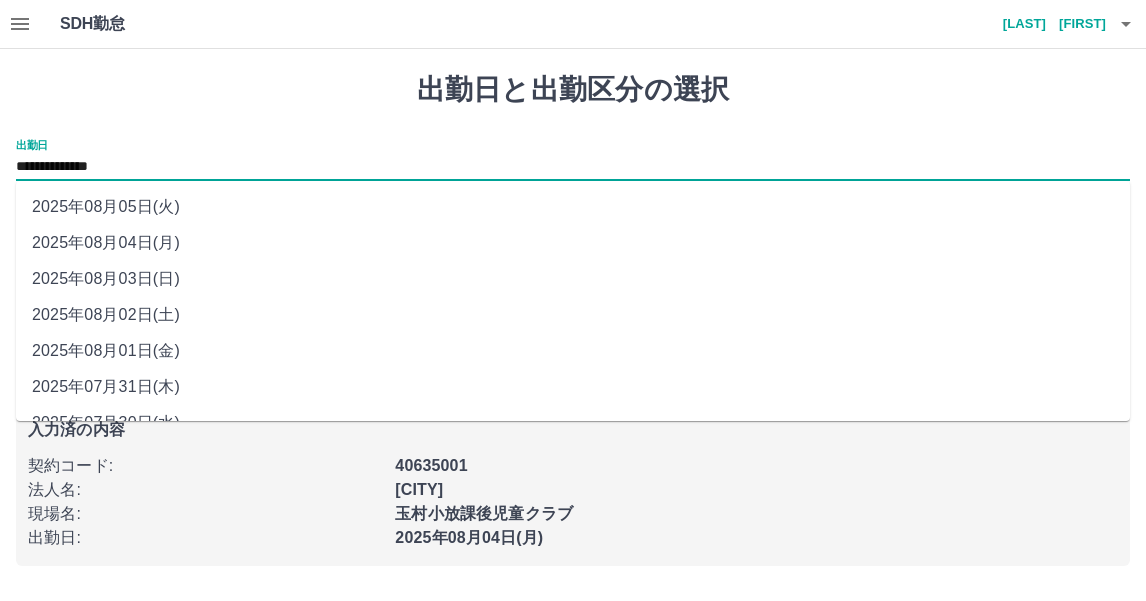 click on "**********" at bounding box center [573, 167] 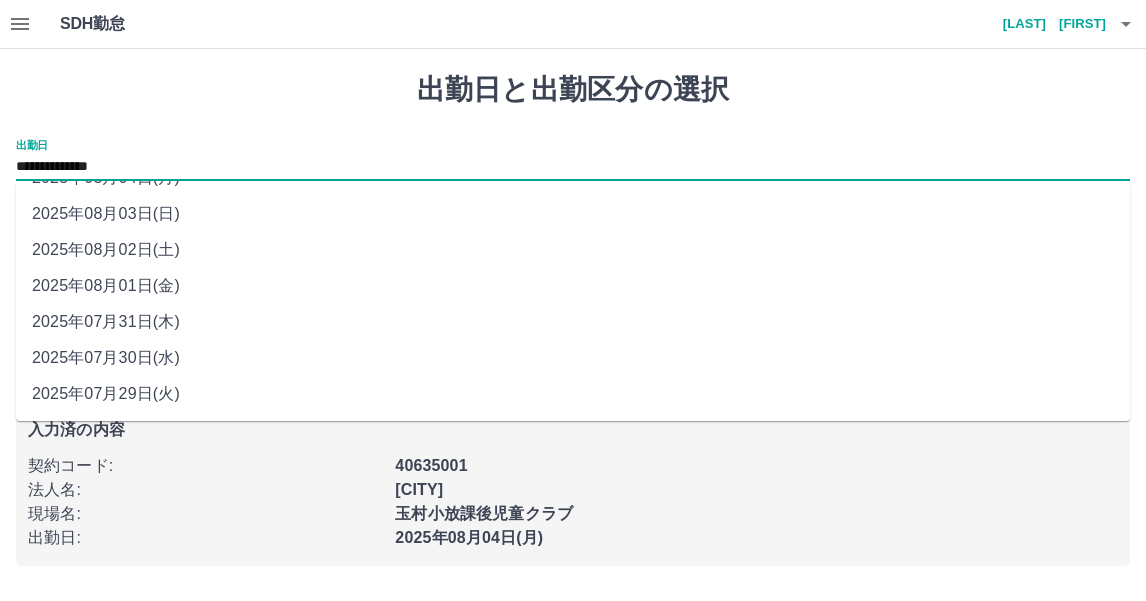 scroll, scrollTop: 100, scrollLeft: 0, axis: vertical 